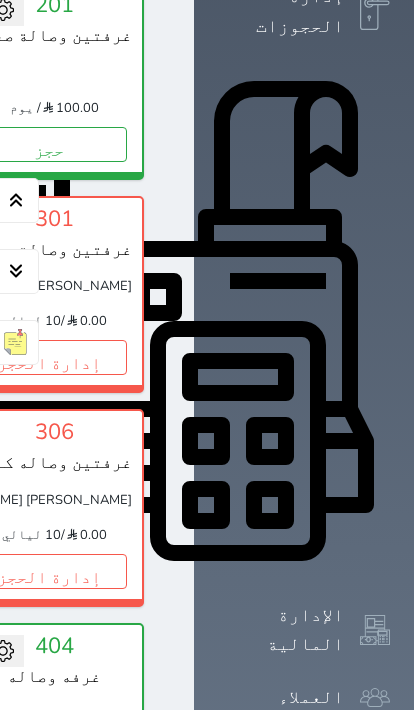 click on "حجز" at bounding box center [-146, 144] 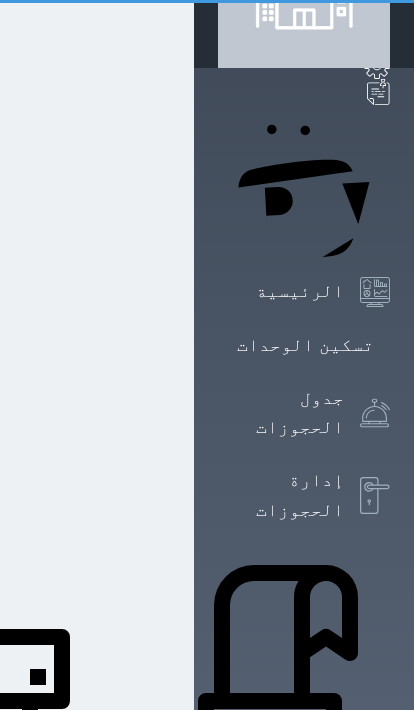 scroll, scrollTop: 0, scrollLeft: 0, axis: both 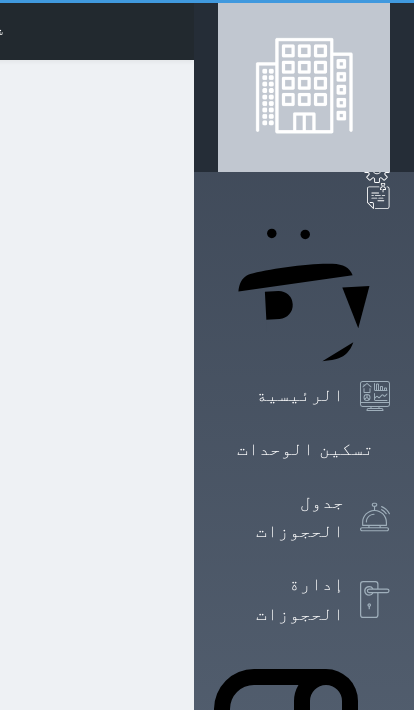 select on "1" 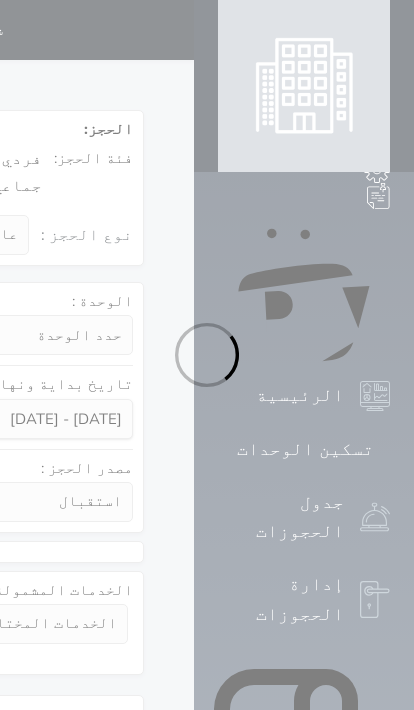 select 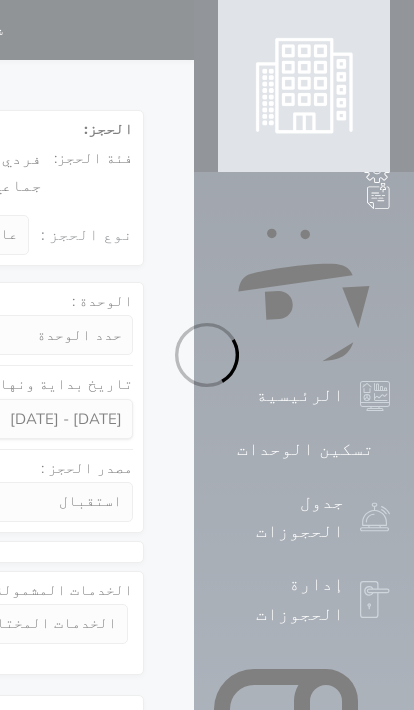 select on "24675" 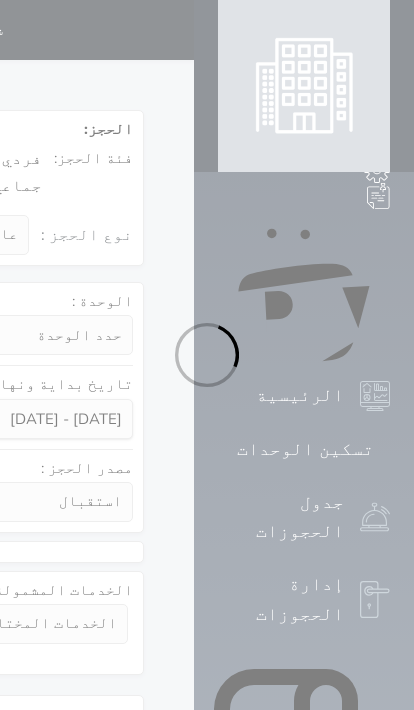 select on "54181" 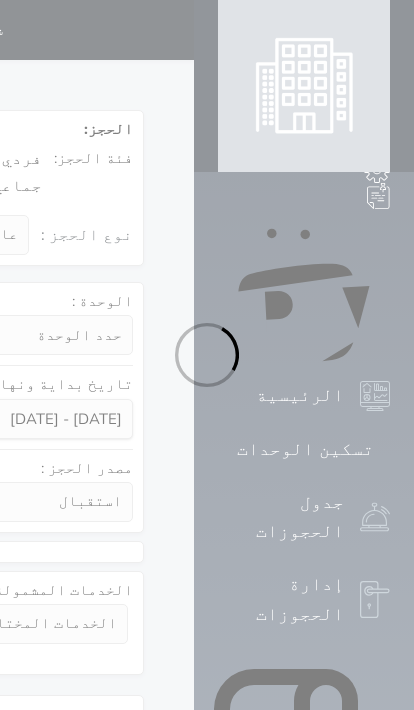 select on "1" 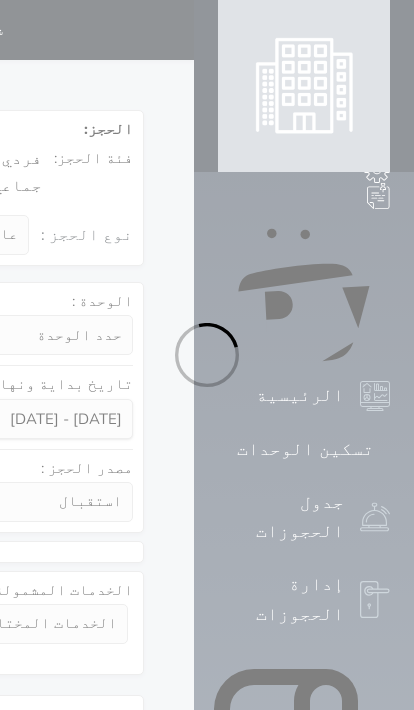 select on "113" 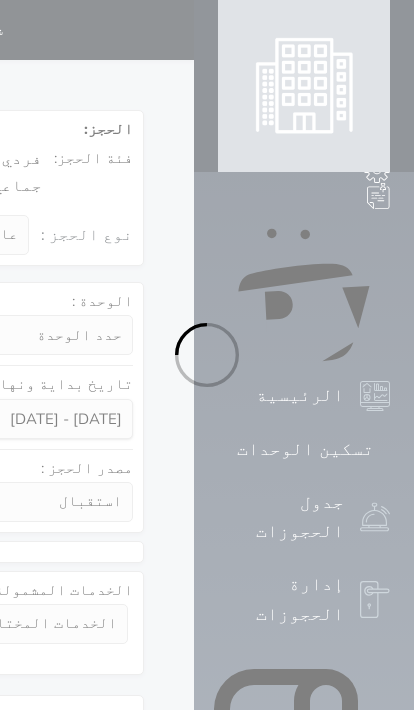 select on "1" 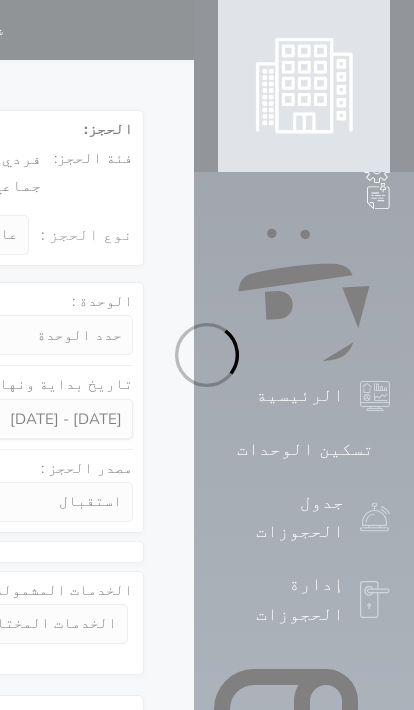 select 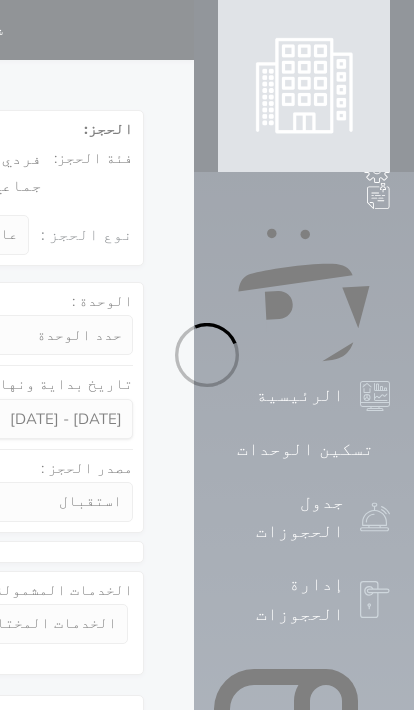 select on "7" 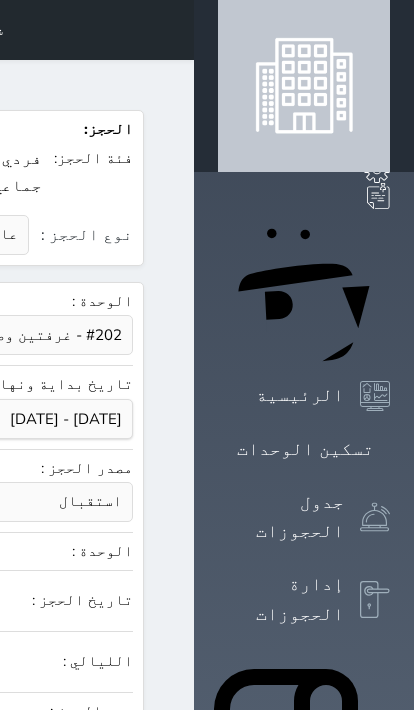 select 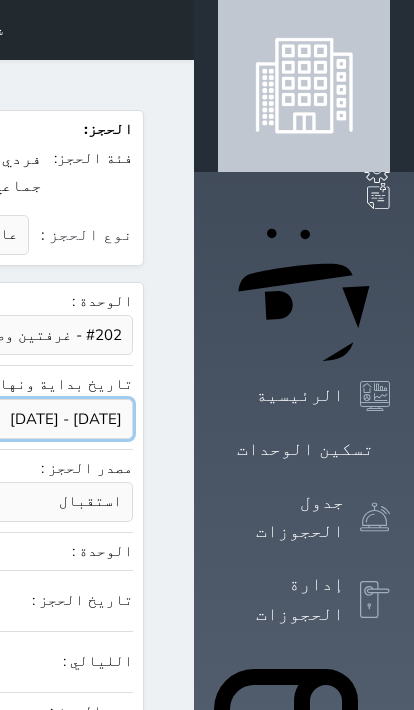 click at bounding box center [-336, 419] 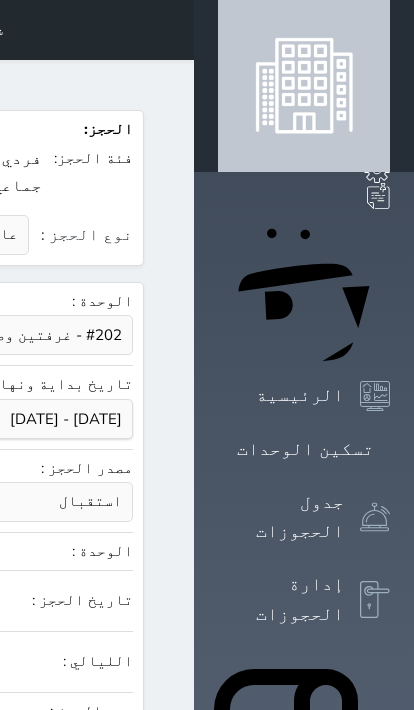 click on "12" at bounding box center [-726, 572] 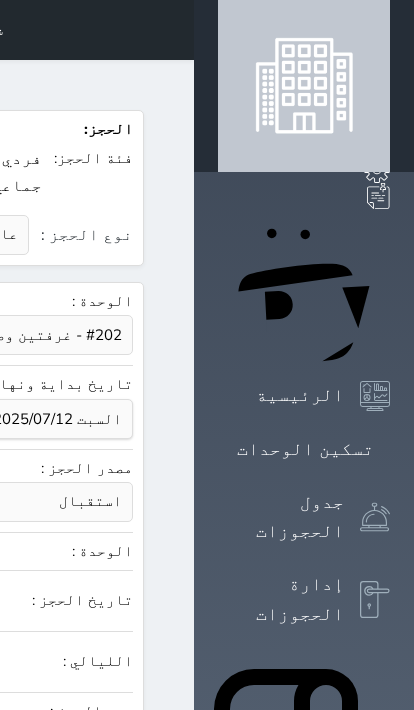 click on "17" at bounding box center [-626, 604] 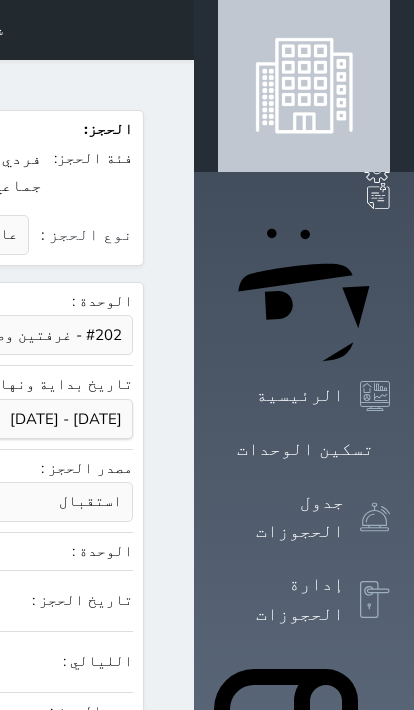 type on "5" 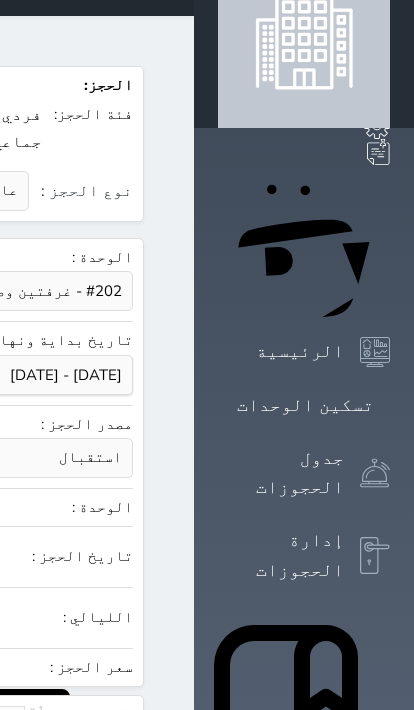 select 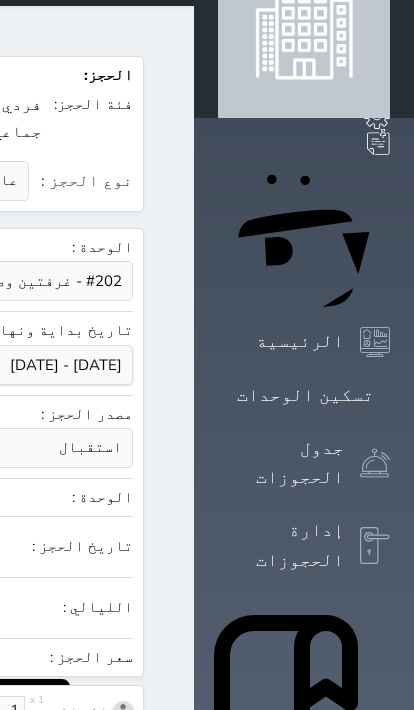 scroll, scrollTop: 54, scrollLeft: 0, axis: vertical 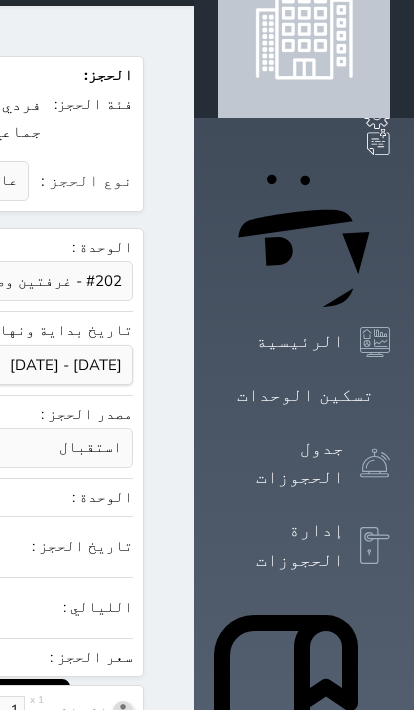 click at bounding box center [-122, 598] 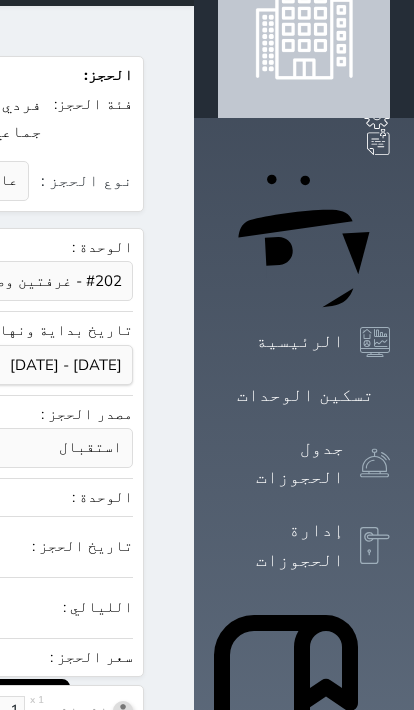 select on "1" 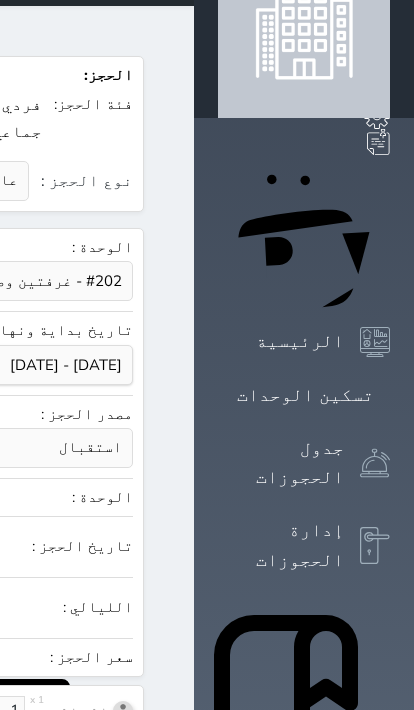 type on "600.00" 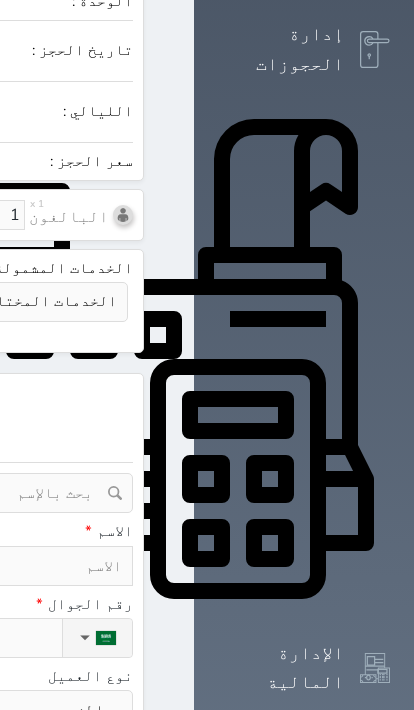 scroll, scrollTop: 551, scrollLeft: 0, axis: vertical 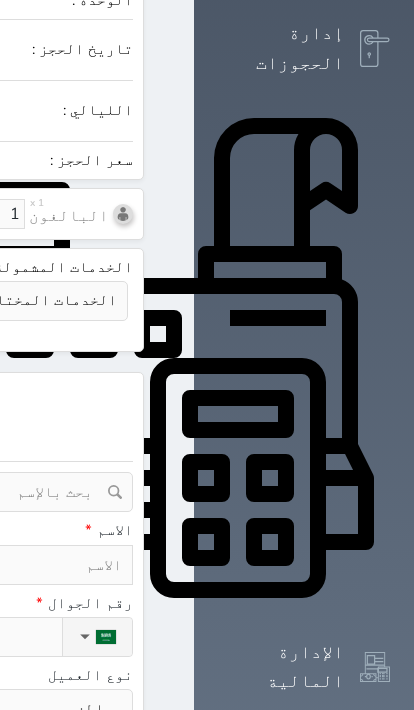 select 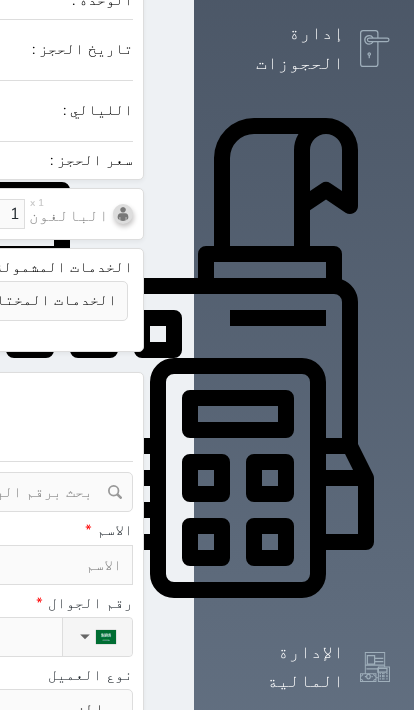 click at bounding box center (-343, 492) 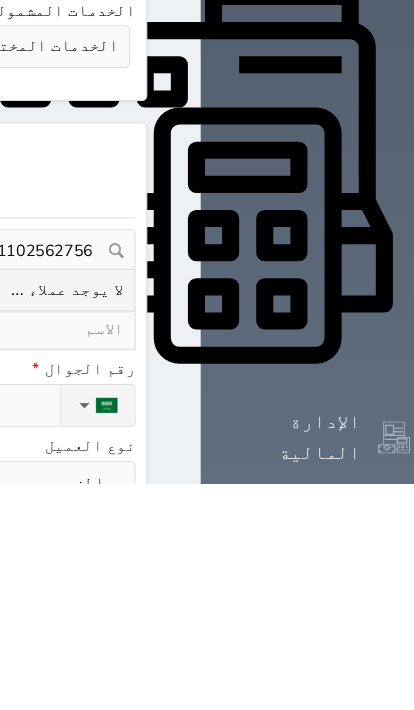 click on "1102562756" at bounding box center [-336, 492] 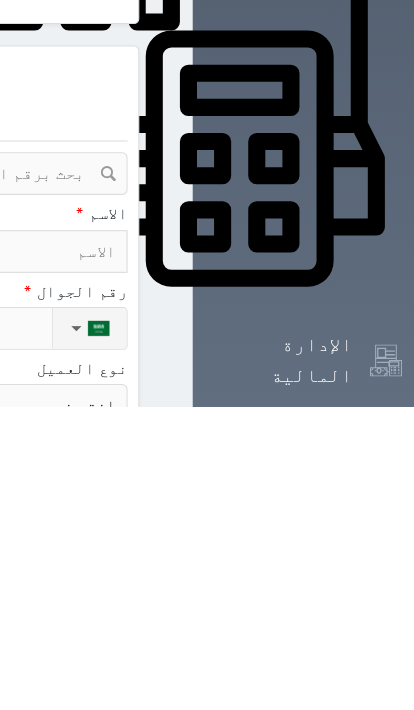 type on "س" 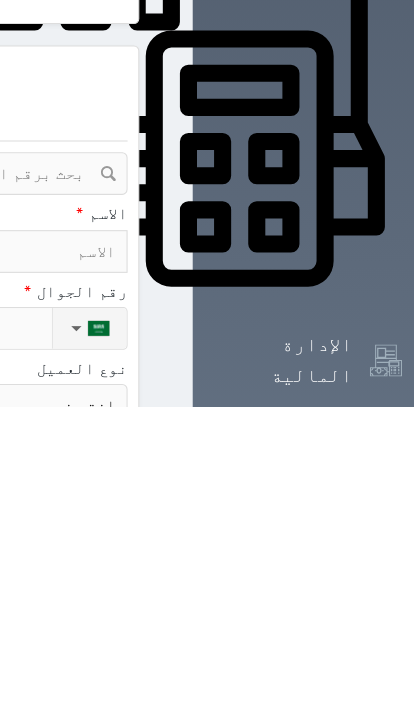 select 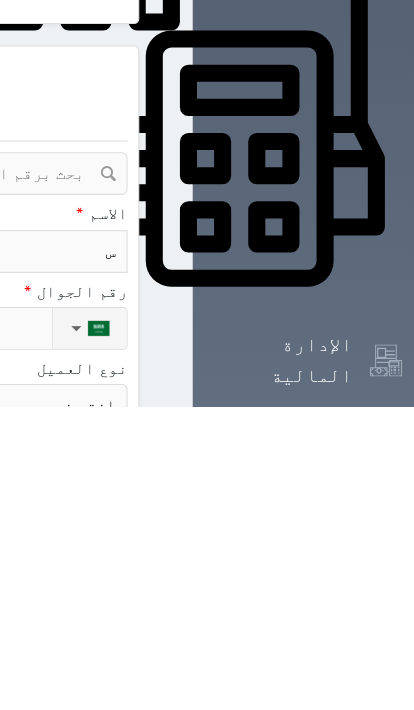 type on "سا" 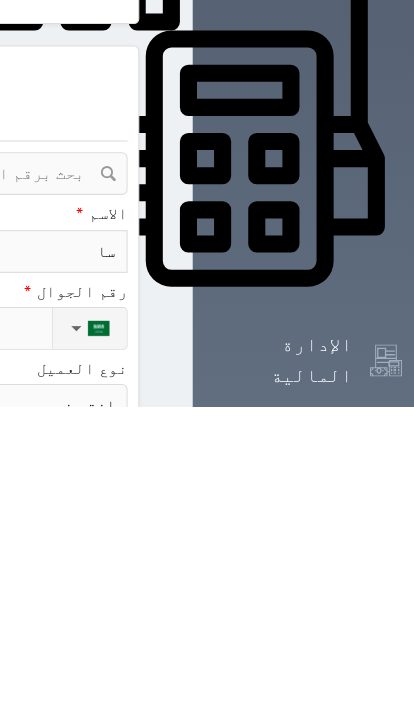select 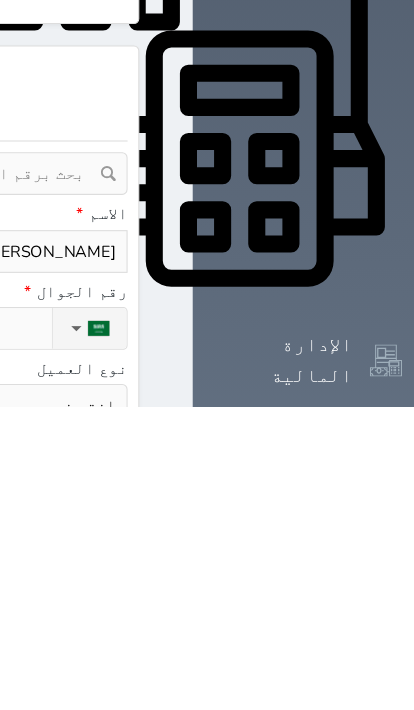 type on "ساري" 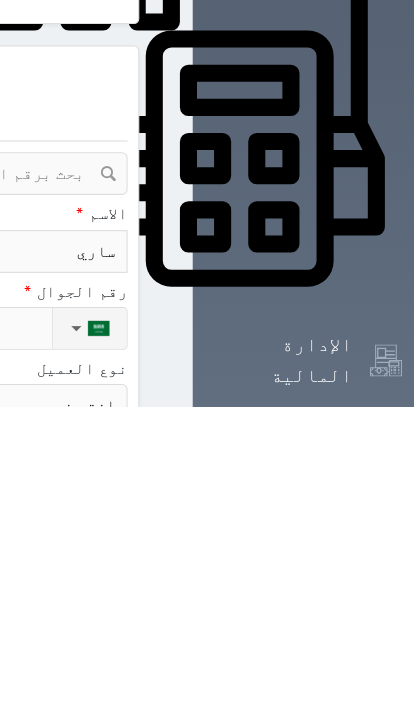 select 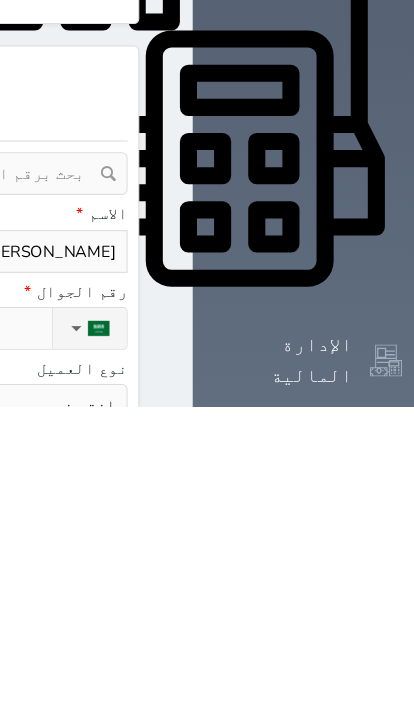 select 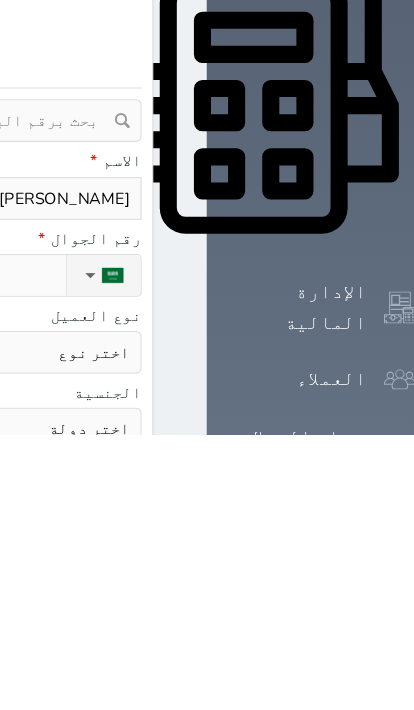click on "اختر نوع   مواطن مواطن خليجي زائر مقيم" at bounding box center (-336, 633) 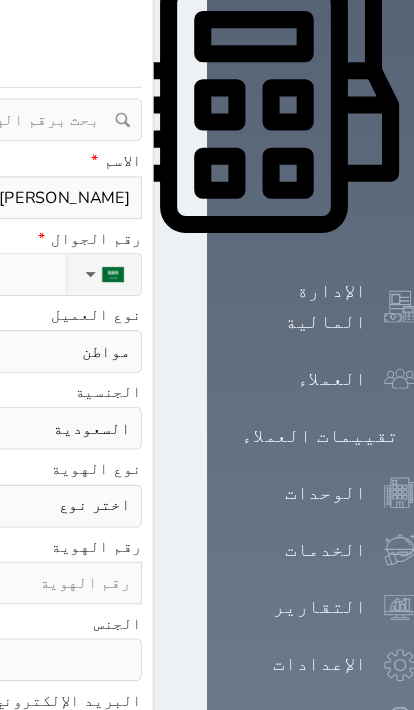 click on "اختر نوع   هوية وطنية هوية عائلية جواز السفر" at bounding box center (-336, 474) 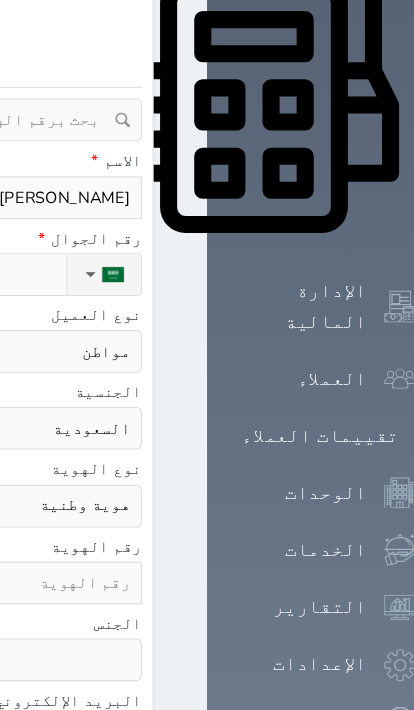 click at bounding box center [-336, 546] 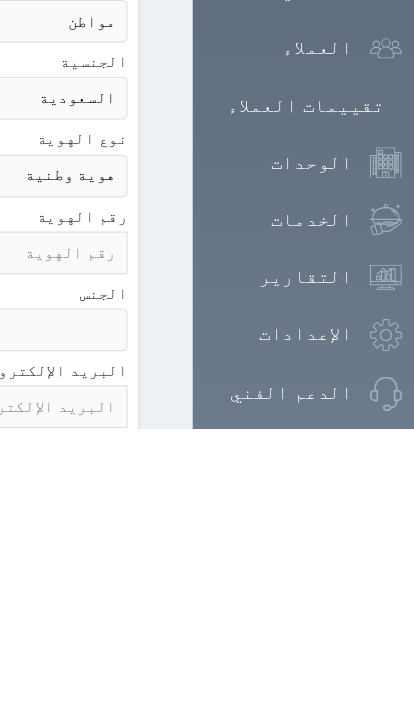 click at bounding box center (-336, 546) 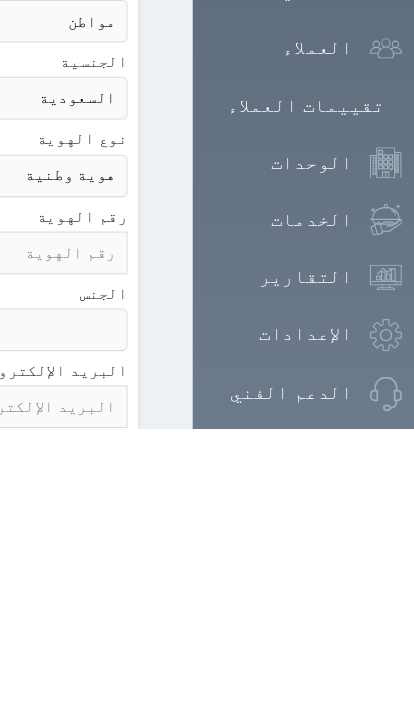paste on "1102562756" 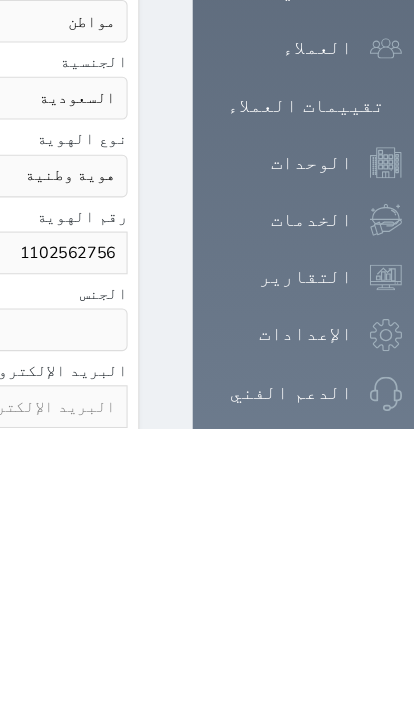 click on "ذكر   انثى" at bounding box center [-336, 618] 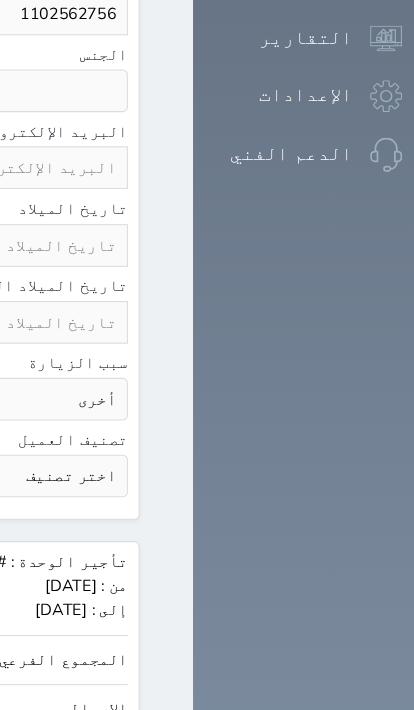 click on "600.00" at bounding box center [-740, 618] 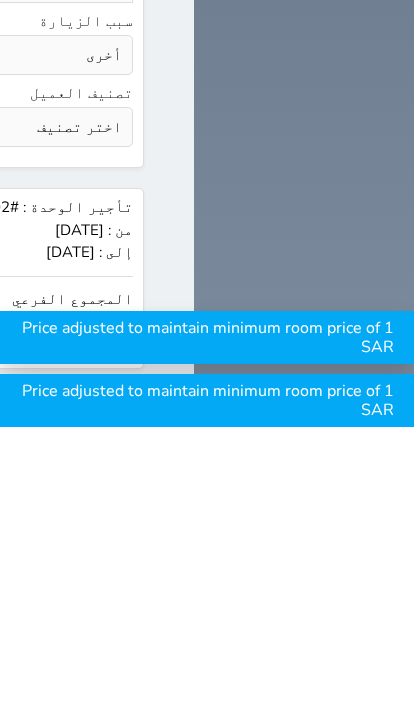 click on "Price adjusted to maintain minimum room price of 1 SAR" at bounding box center (207, 620) 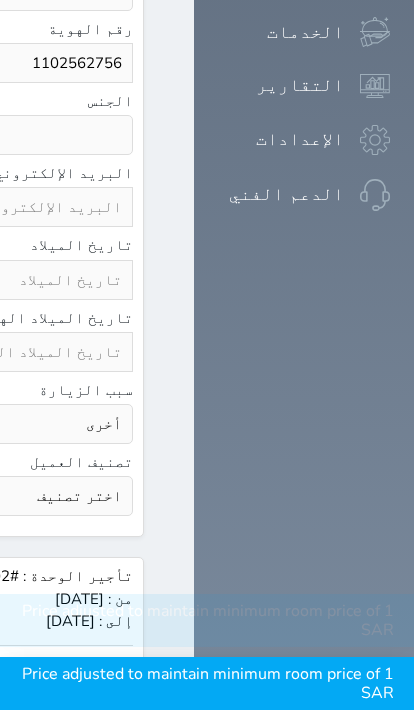 click on "حجز" at bounding box center (-394, 775) 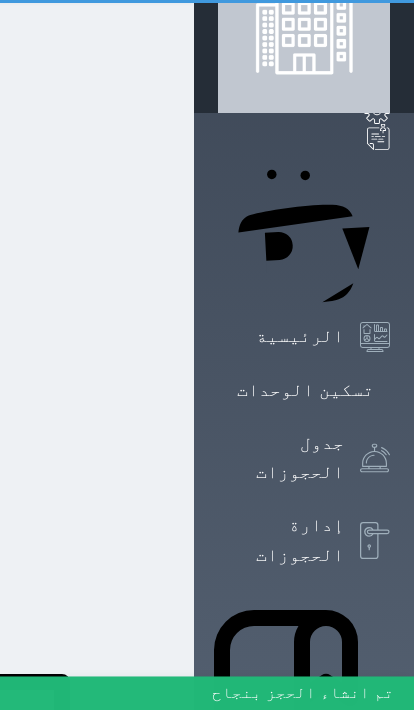 scroll, scrollTop: 0, scrollLeft: 0, axis: both 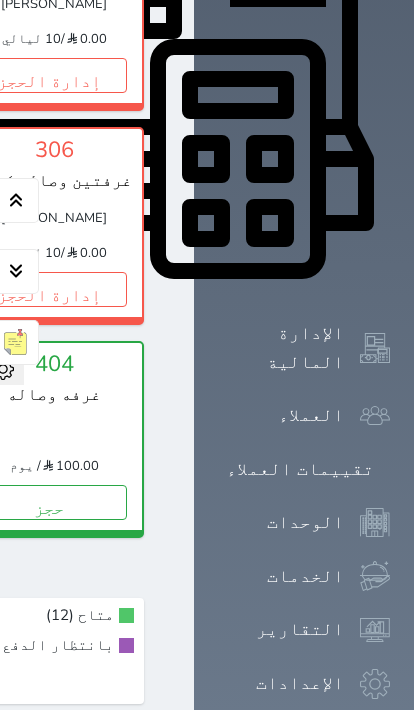 click on "إدارة الحجز" at bounding box center (-146, -138) 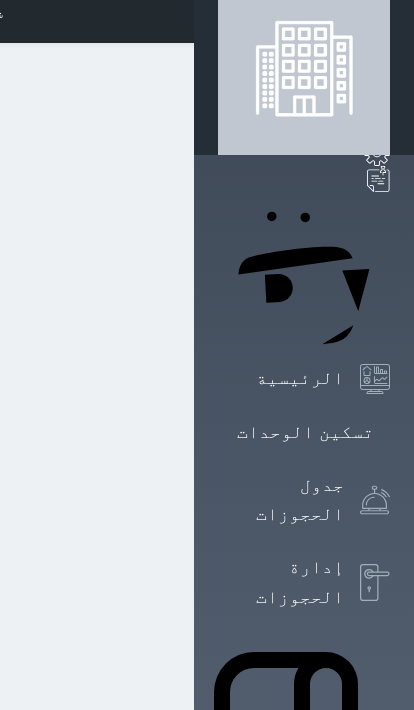 scroll, scrollTop: 1, scrollLeft: 0, axis: vertical 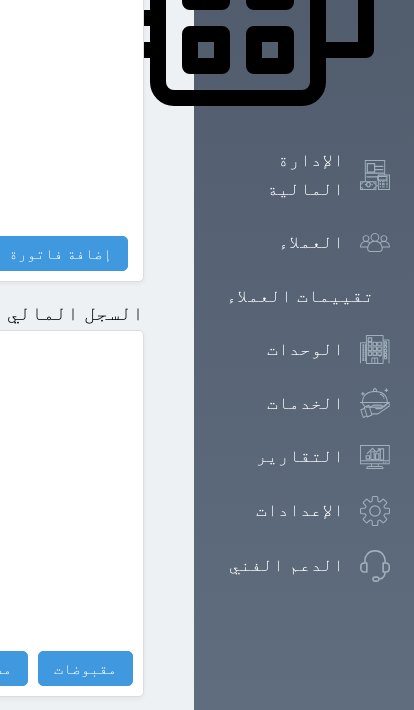 click on "مقبوضات" at bounding box center (85, 669) 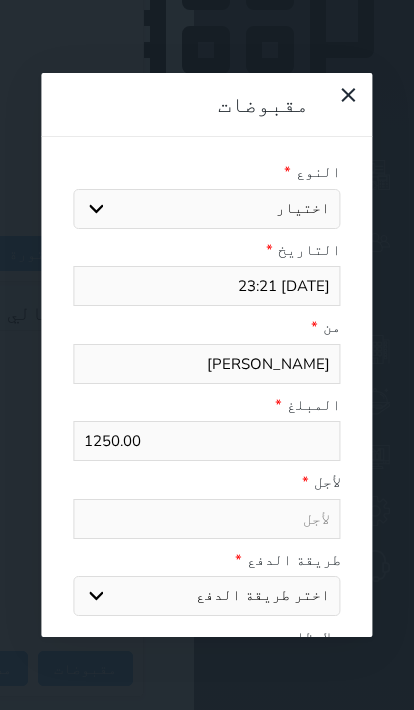 select 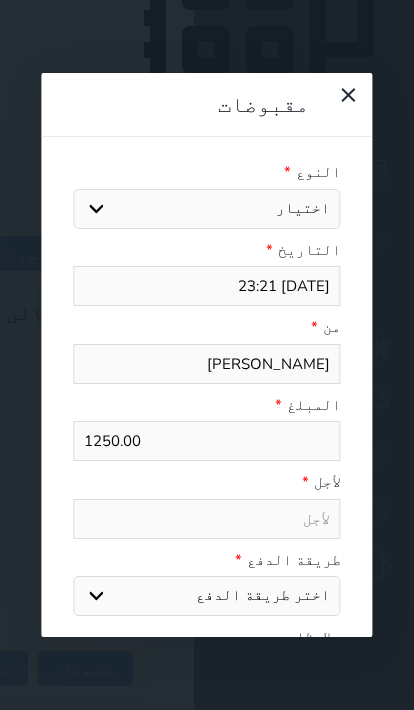click on "اختيار" at bounding box center [206, 209] 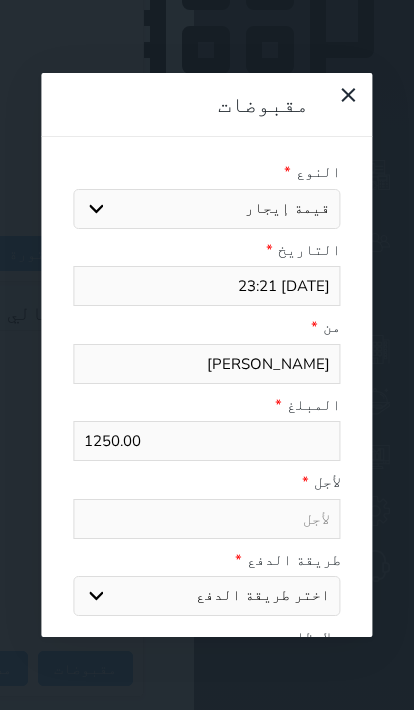 click on "اختر طريقة الدفع   دفع نقدى   تحويل بنكى   مدى   بطاقة ائتمان   آجل" at bounding box center (206, 596) 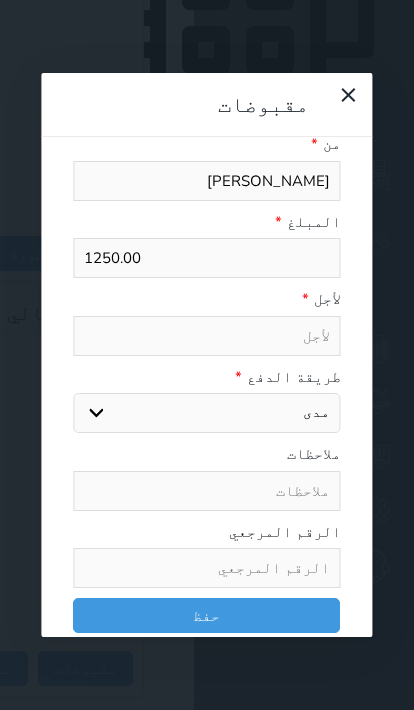 scroll, scrollTop: 181, scrollLeft: 0, axis: vertical 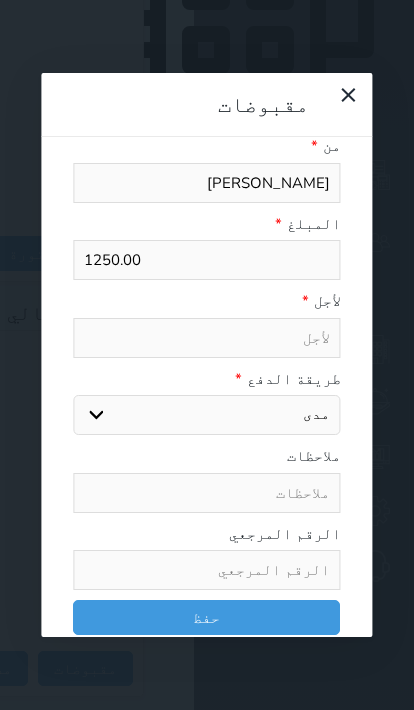 click on "حفظ" at bounding box center (206, 617) 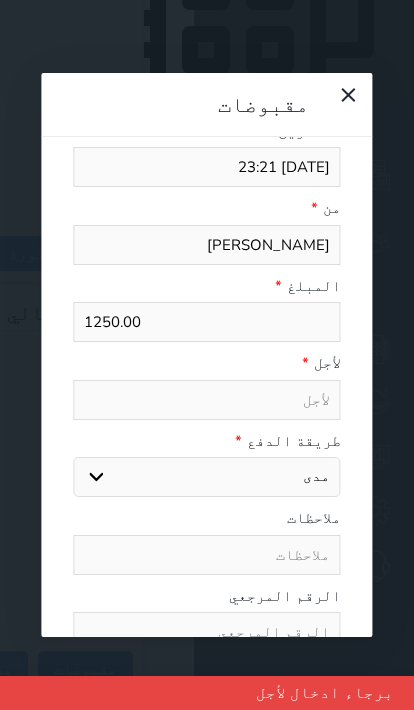 scroll, scrollTop: 118, scrollLeft: 0, axis: vertical 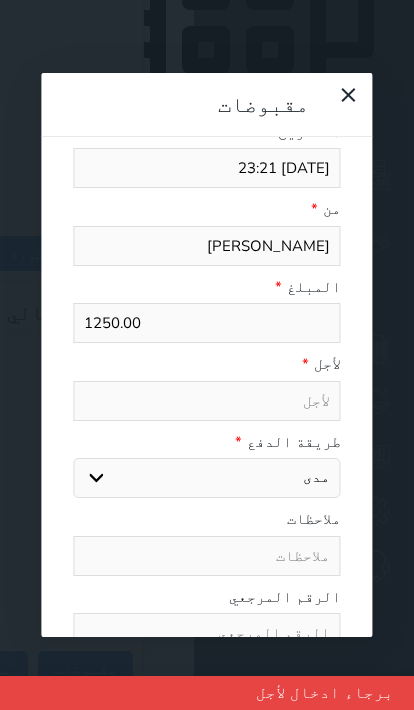 type on "قيمة إيجار - الوحدة - 202" 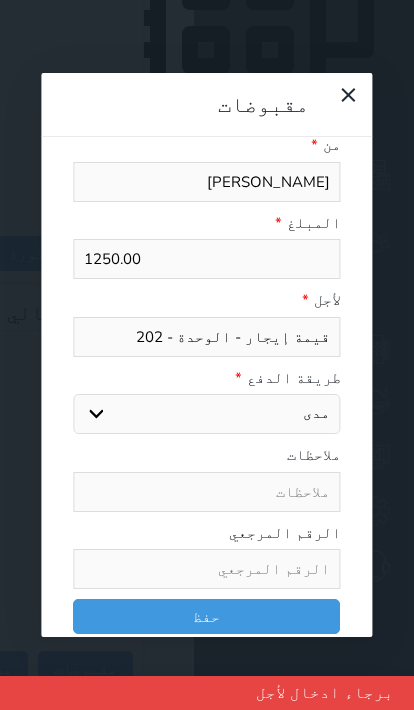 scroll, scrollTop: 181, scrollLeft: 0, axis: vertical 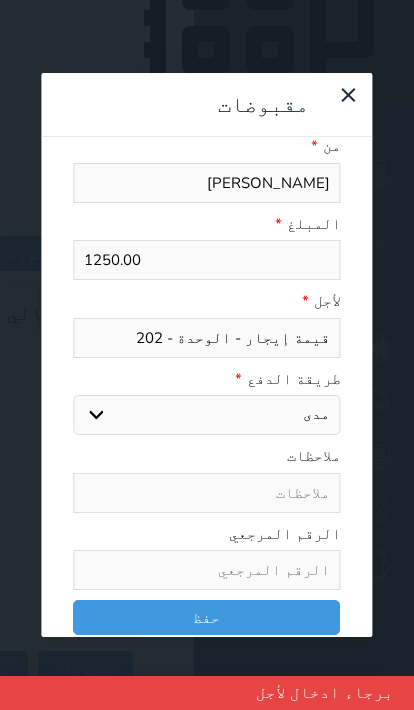 click on "حفظ" at bounding box center [206, 617] 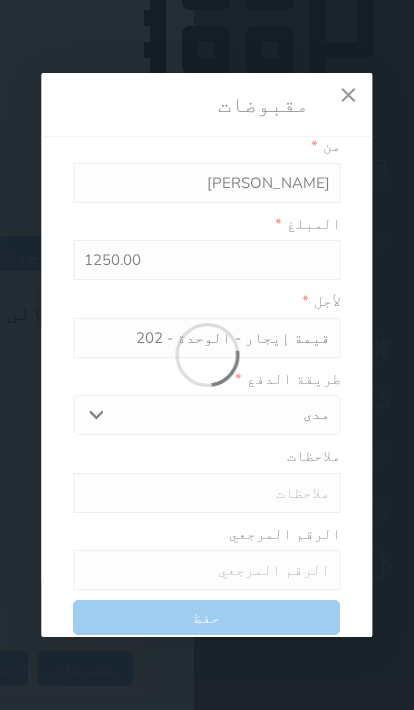 select 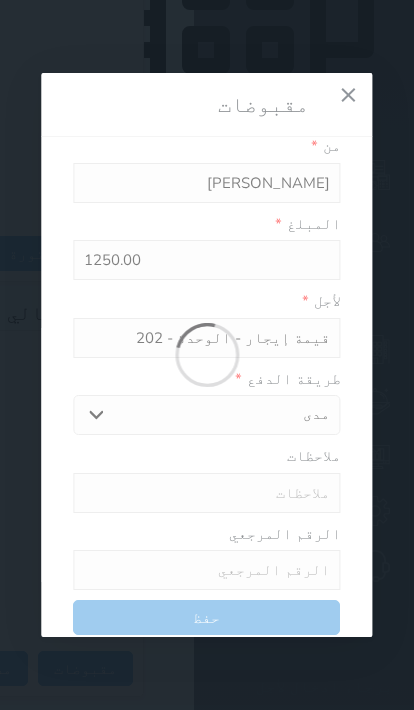 type 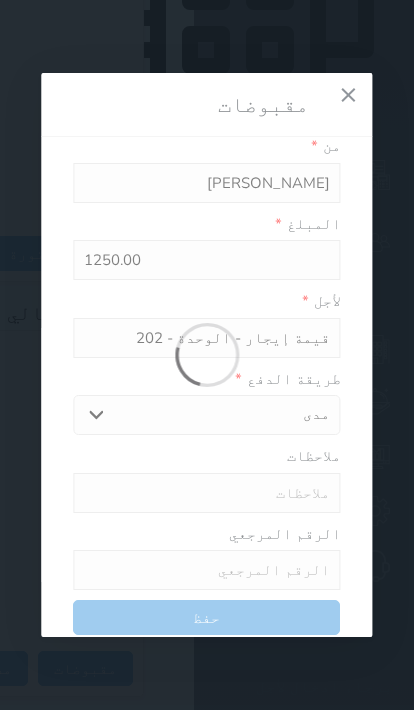 type on "0" 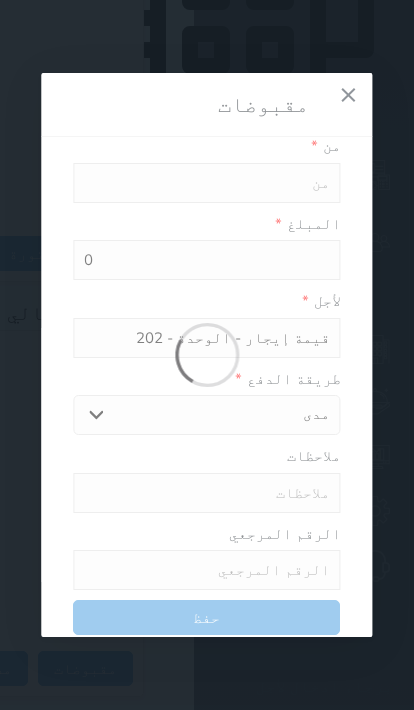 select 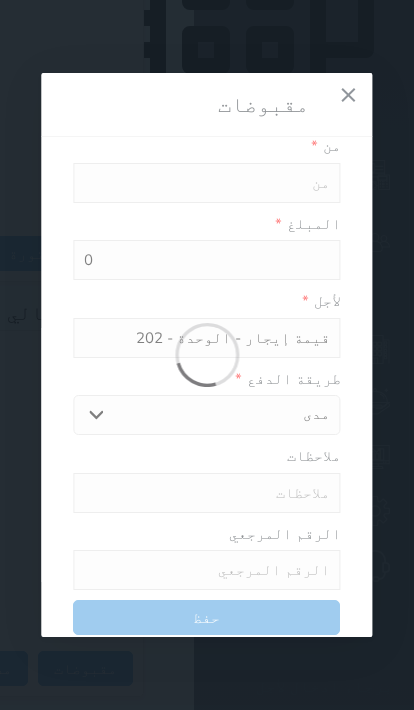 type on "0" 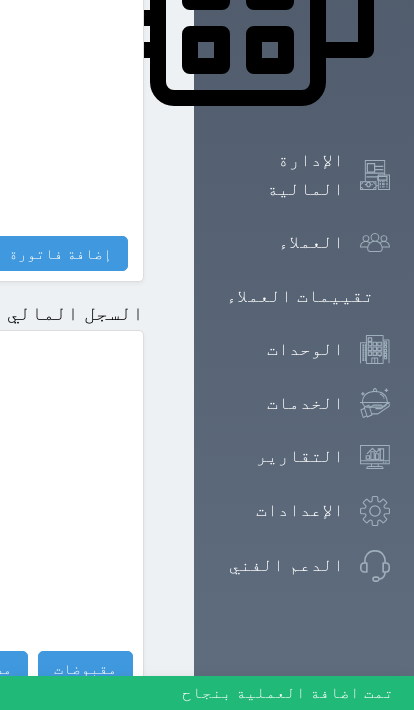 select 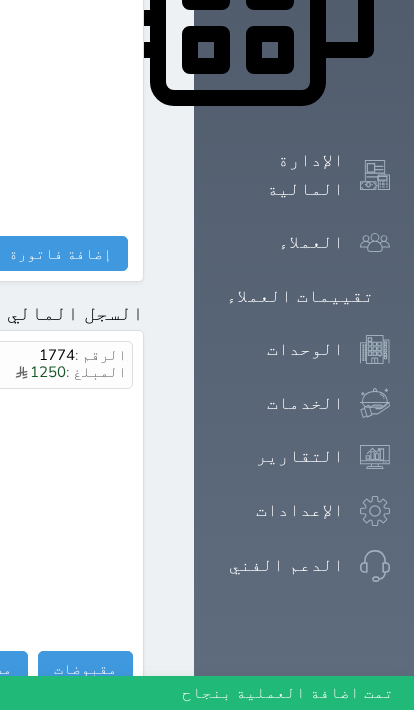 click on "مقبوضات" at bounding box center (85, 668) 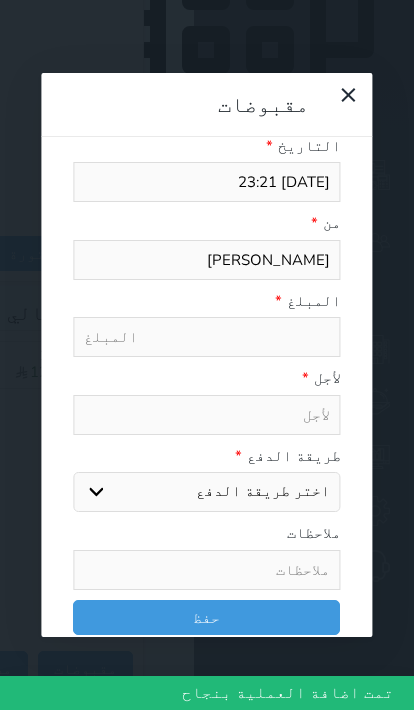 select 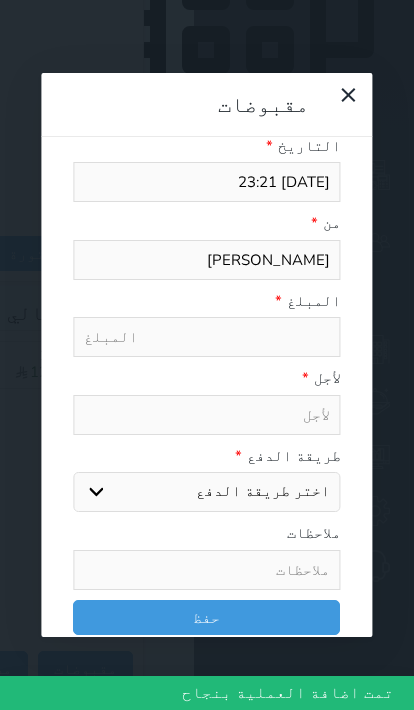select 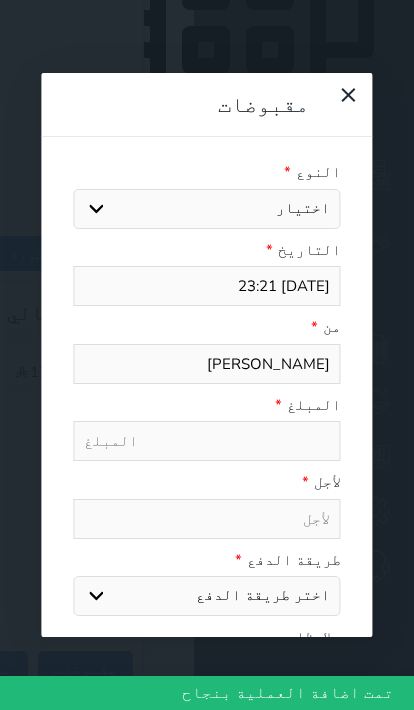 scroll, scrollTop: 0, scrollLeft: 0, axis: both 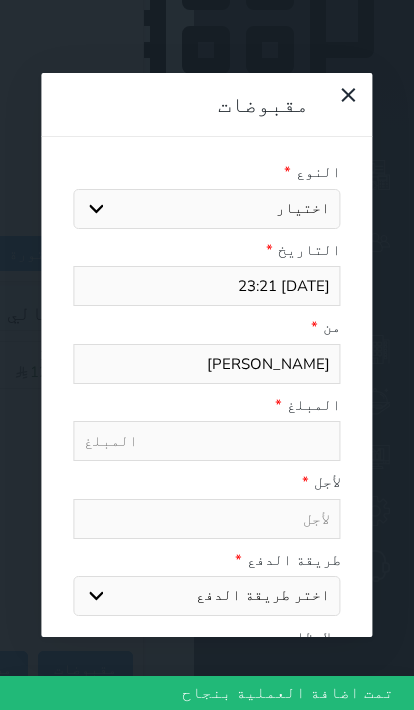 click on "اختيار   مقبوضات عامة قيمة إيجار فواتير تامين عربون لا ينطبق آخر مغسلة واي فاي - الإنترنت مواقف السيارات طعام الأغذية والمشروبات مشروبات المشروبات الباردة المشروبات الساخنة الإفطار غداء عشاء مخبز و كعك حمام سباحة الصالة الرياضية سبا و خدمات الجمال اختيار وإسقاط (خدمات النقل) ميني بار كابل - تلفزيون سرير إضافي تصفيف الشعر التسوق خدمات الجولات السياحية المنظمة خدمات الدليل السياحي" at bounding box center [206, 209] 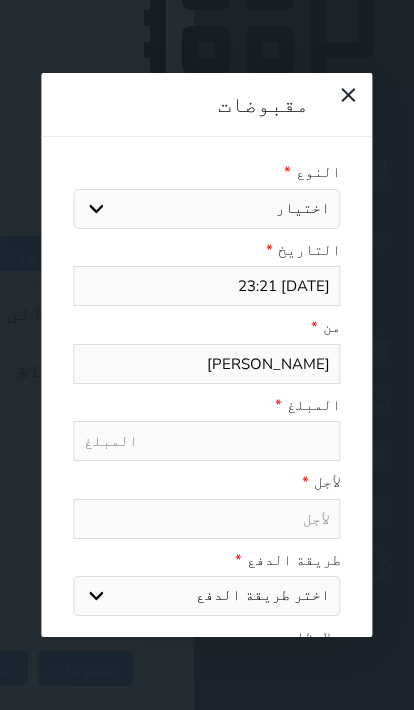select on "121626" 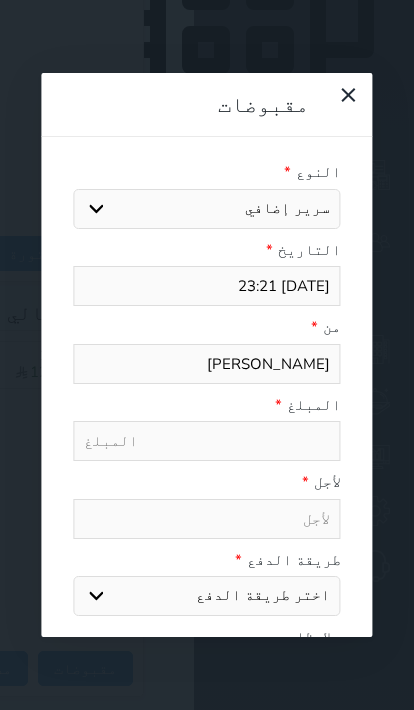 select 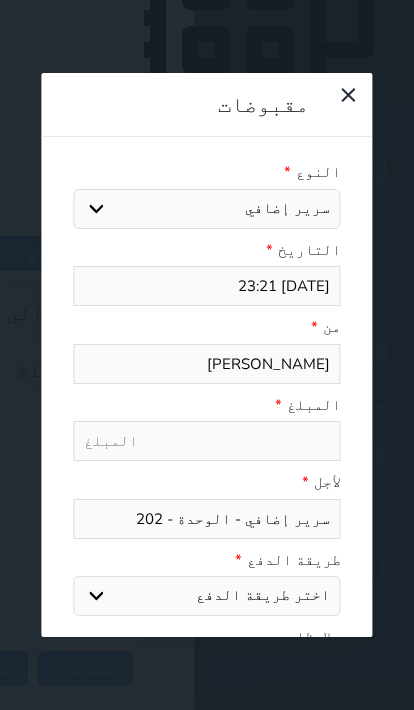 click at bounding box center [206, 441] 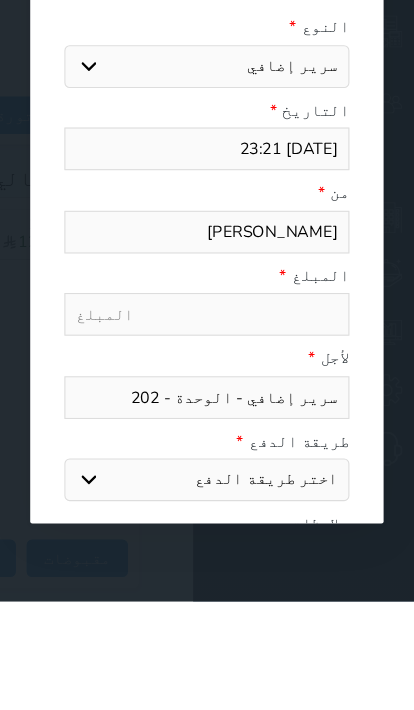 type on "2" 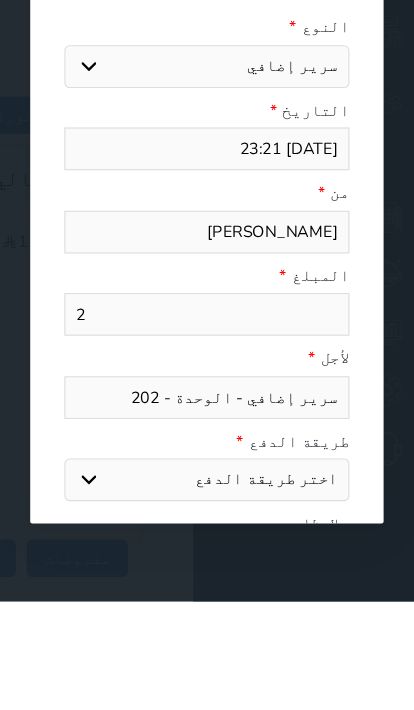 select 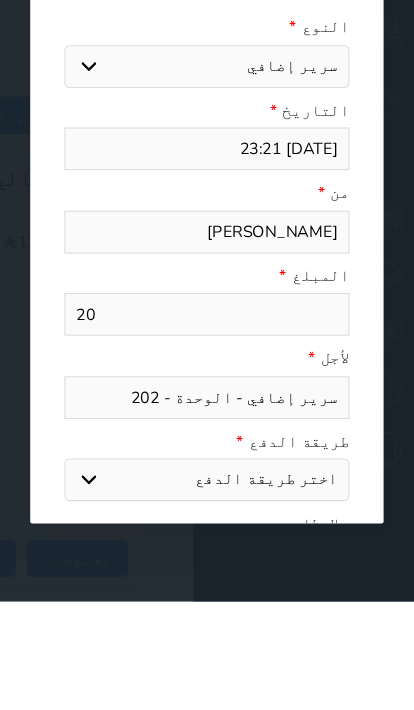type on "20" 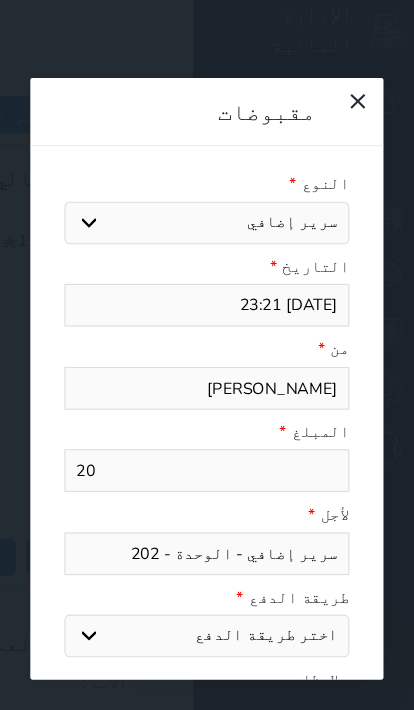select on "mada" 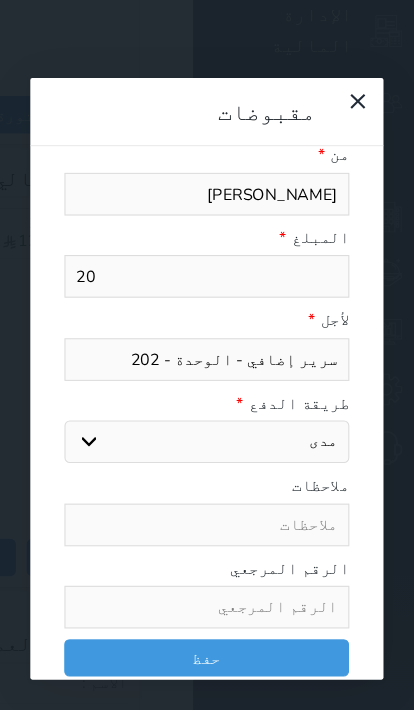 scroll, scrollTop: 181, scrollLeft: 0, axis: vertical 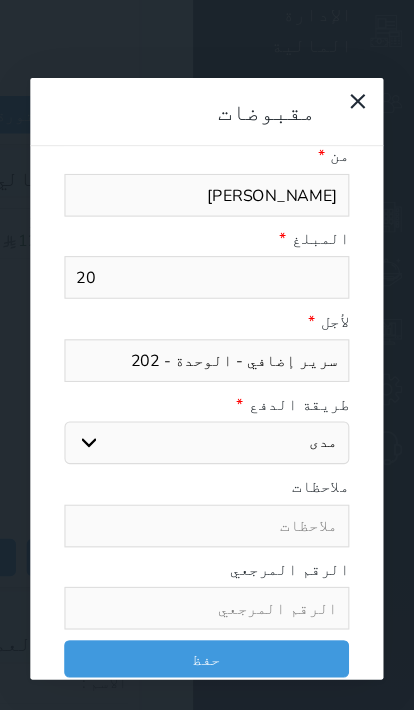 click on "حفظ" at bounding box center [206, 617] 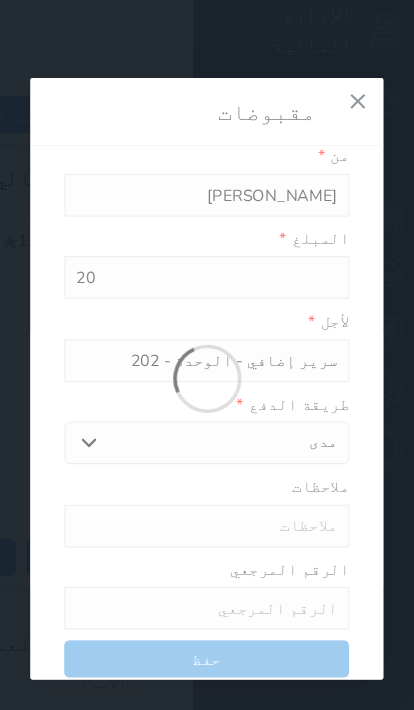 select 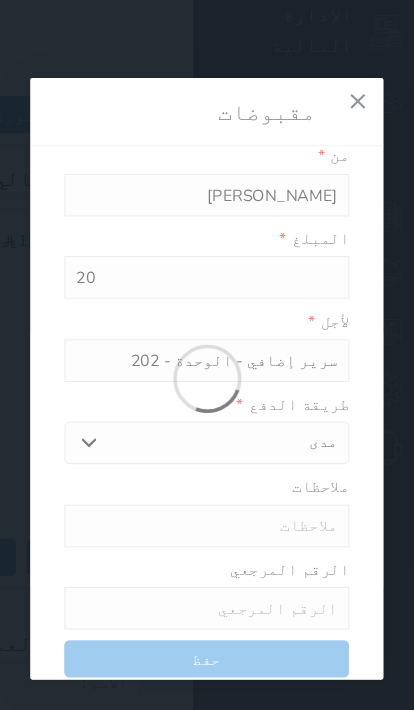 type 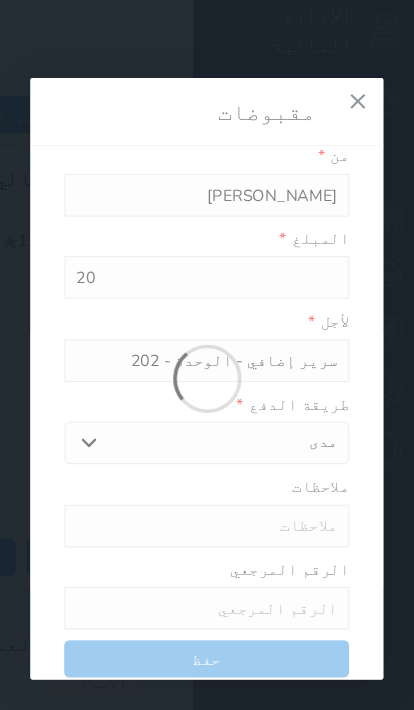 type on "0" 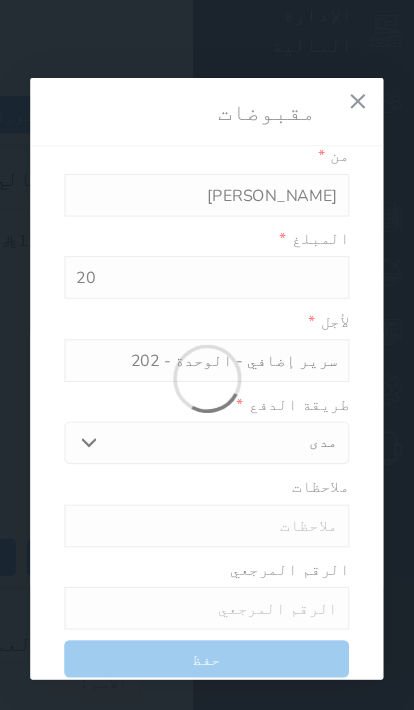 select 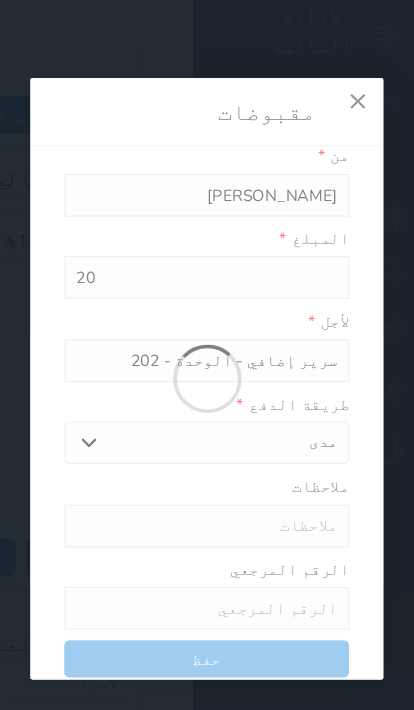 type on "0" 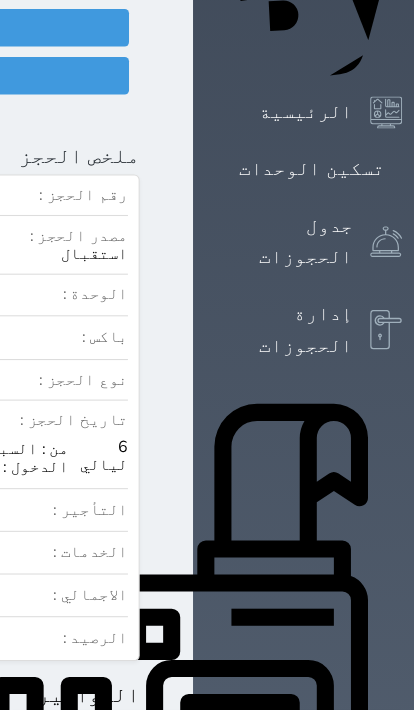 scroll, scrollTop: 264, scrollLeft: 0, axis: vertical 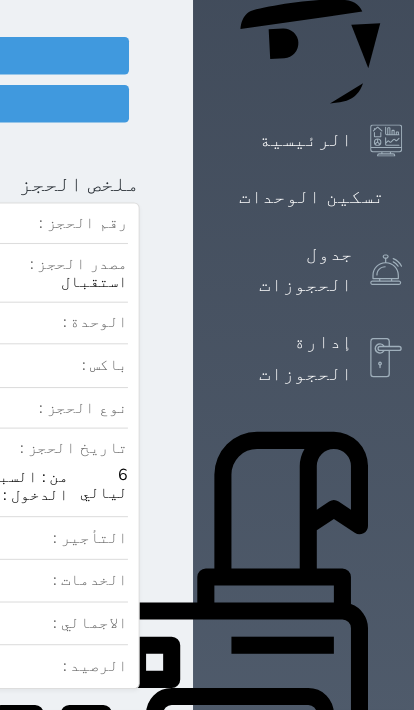 click at bounding box center (-799, 172) 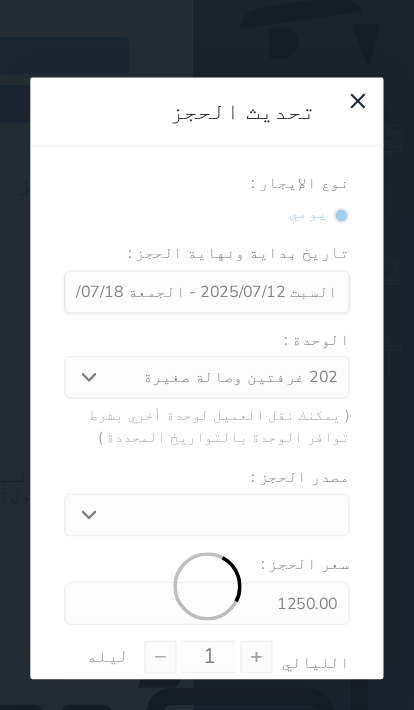 type on "6" 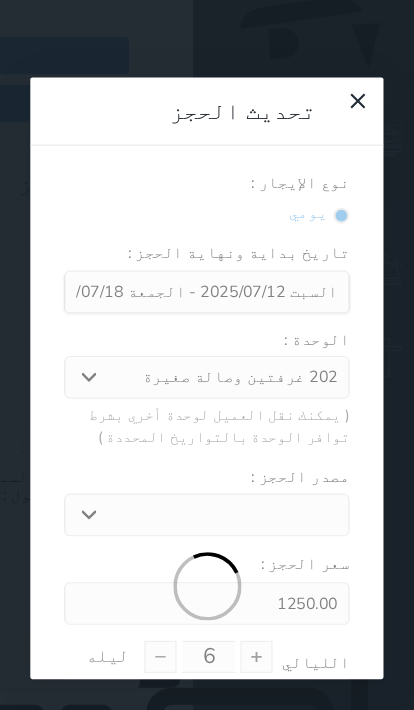 select on "24675" 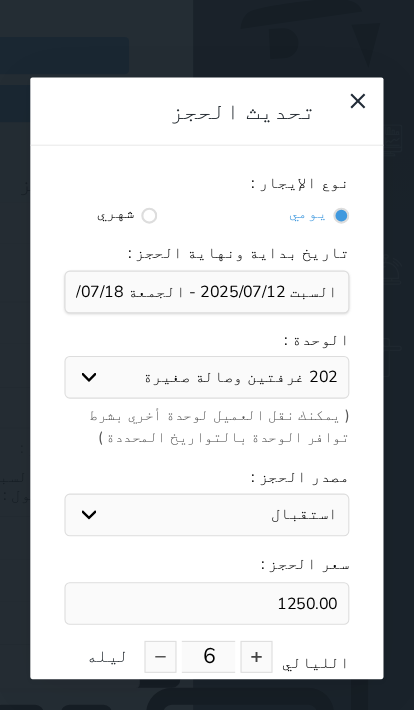 click on "1250.00" at bounding box center (206, 566) 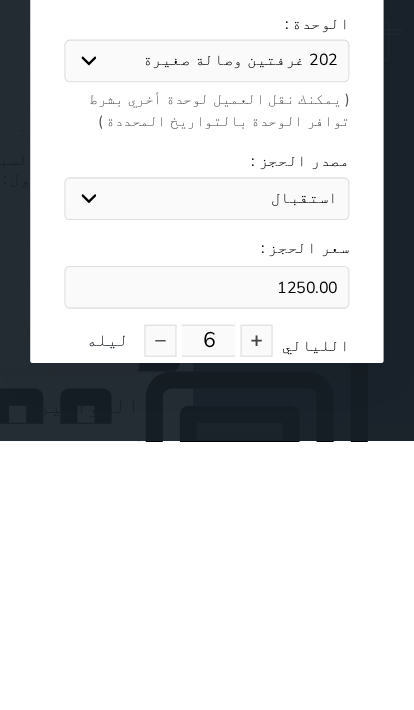 click on "1250.00" at bounding box center [206, 566] 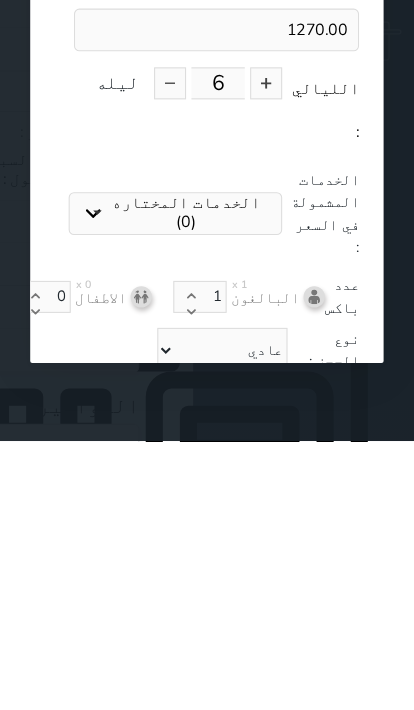 scroll, scrollTop: 239, scrollLeft: -9, axis: both 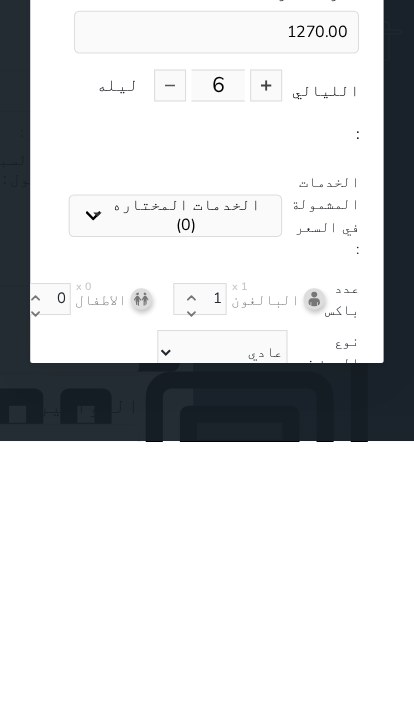 click on "تحديث الحجز" at bounding box center [215, 673] 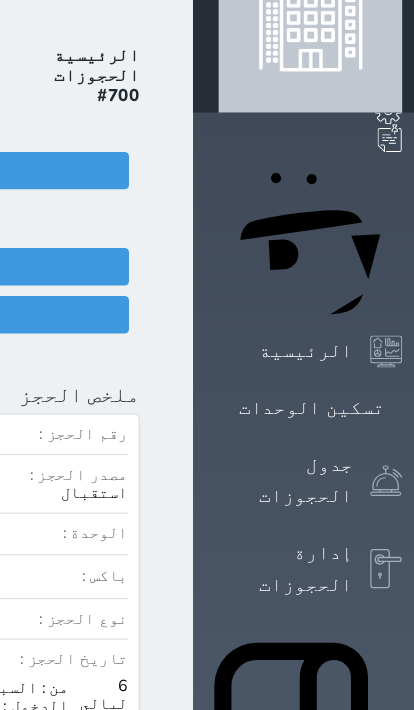 scroll, scrollTop: 0, scrollLeft: 0, axis: both 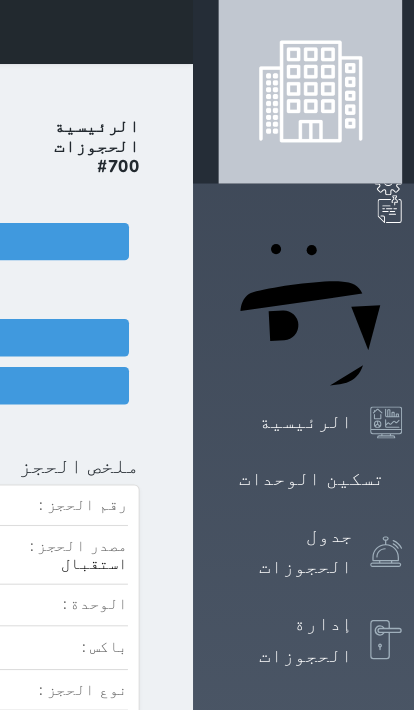 click on "تسجيل دخول" at bounding box center (-96, 361) 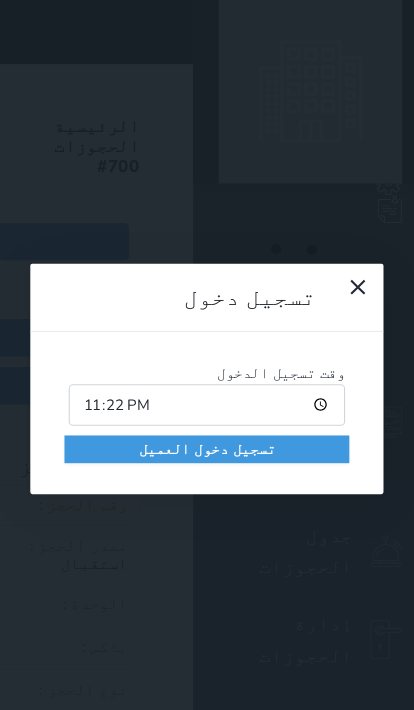 click on "تسجيل دخول العميل" at bounding box center [206, 421] 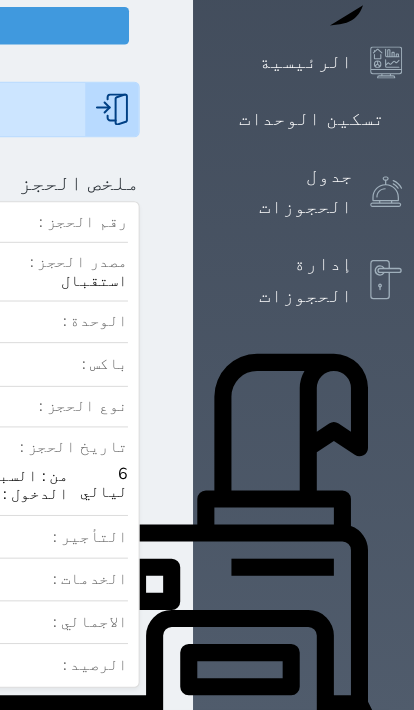 scroll, scrollTop: 362, scrollLeft: 0, axis: vertical 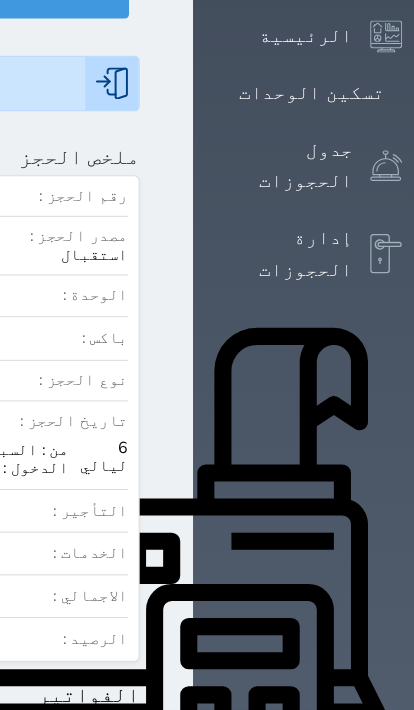 click at bounding box center [170, -332] 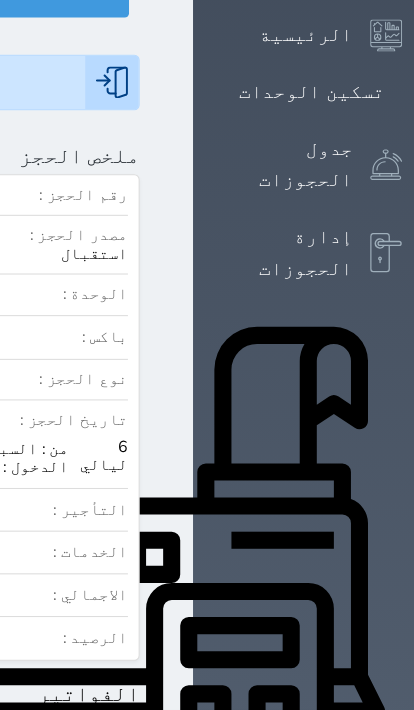 click on "تسكين الوحدات" at bounding box center (305, 86) 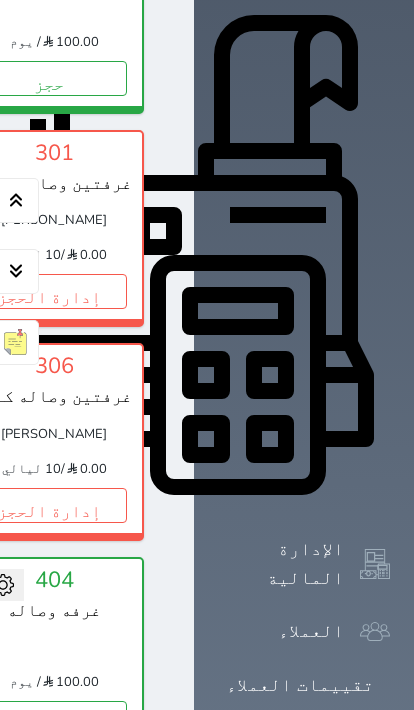 scroll, scrollTop: 662, scrollLeft: 0, axis: vertical 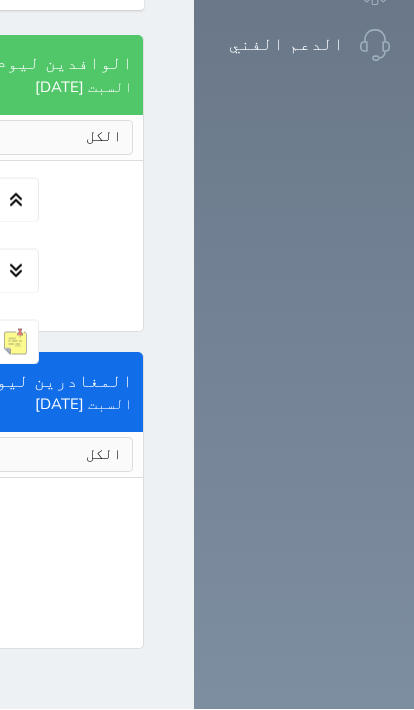 click on "إدارة الحجز" at bounding box center [-342, -404] 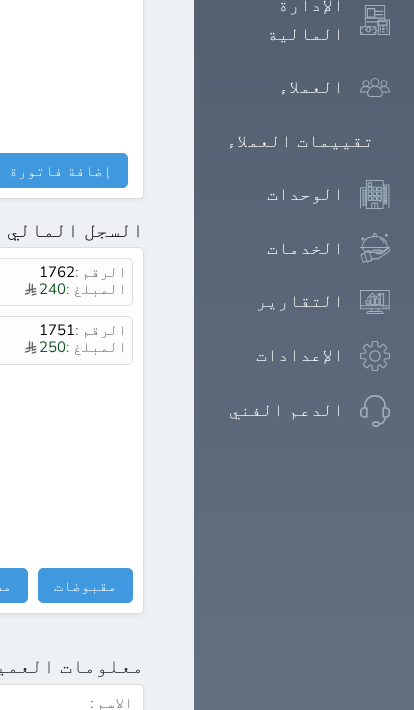 scroll, scrollTop: 1198, scrollLeft: 0, axis: vertical 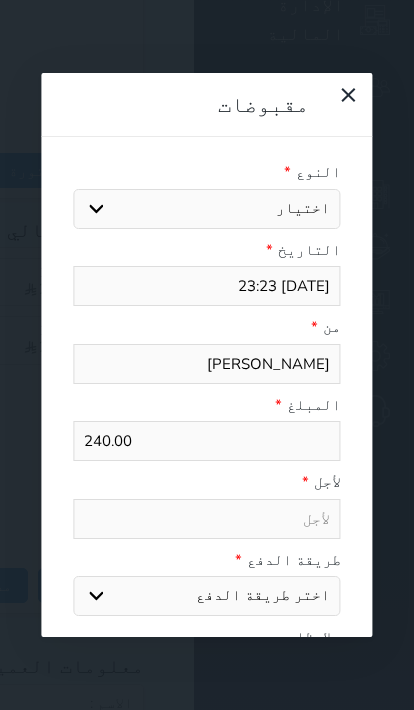 select 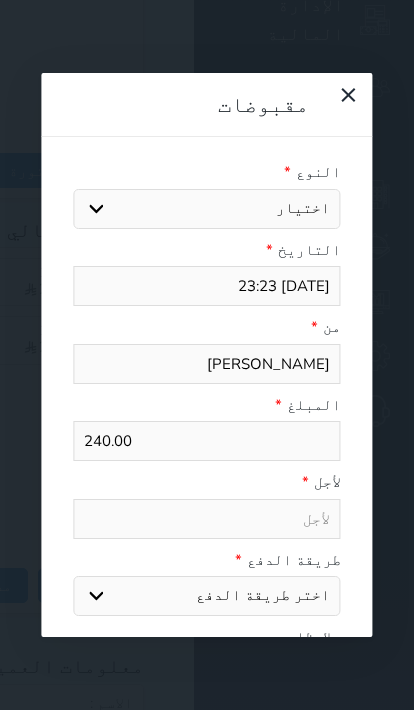 click on "اختيار   مقبوضات عامة قيمة إيجار فواتير تامين عربون لا ينطبق آخر مغسلة واي فاي - الإنترنت مواقف السيارات طعام الأغذية والمشروبات مشروبات المشروبات الباردة المشروبات الساخنة الإفطار غداء عشاء مخبز و كعك حمام سباحة الصالة الرياضية سبا و خدمات الجمال اختيار وإسقاط (خدمات النقل) ميني بار كابل - تلفزيون سرير إضافي تصفيف الشعر التسوق خدمات الجولات السياحية المنظمة خدمات الدليل السياحي" at bounding box center (206, 209) 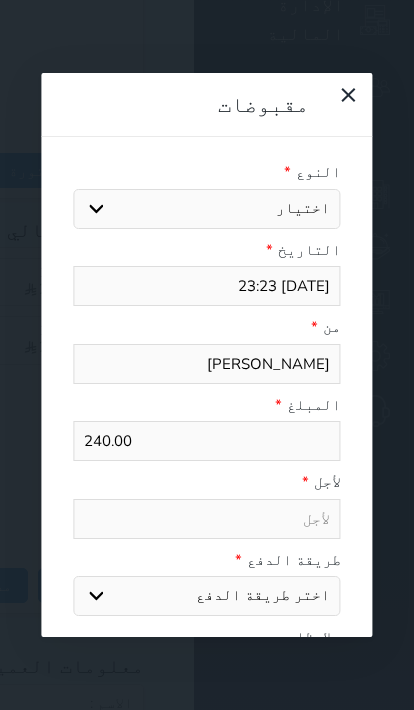 select on "121600" 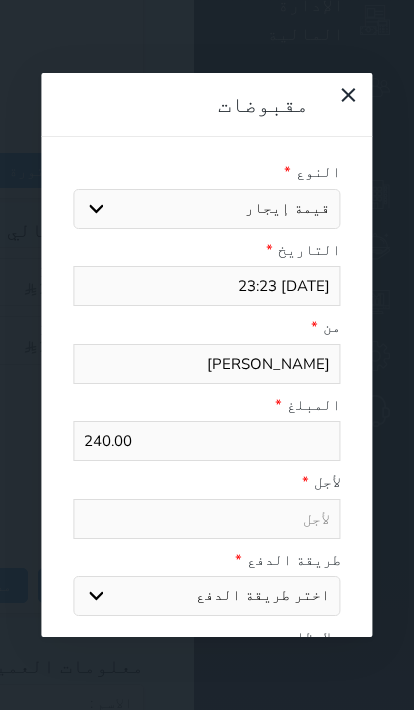 select 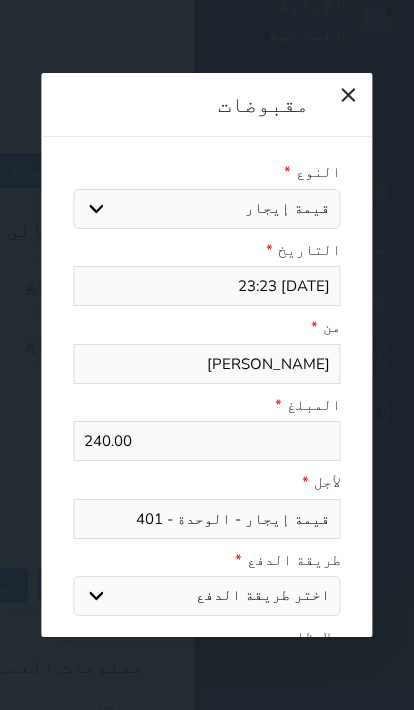 click on "240.00" at bounding box center (206, 441) 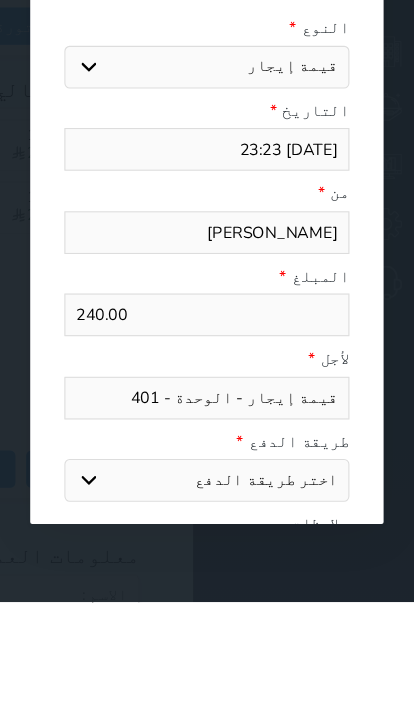 click on "240.00" at bounding box center [206, 441] 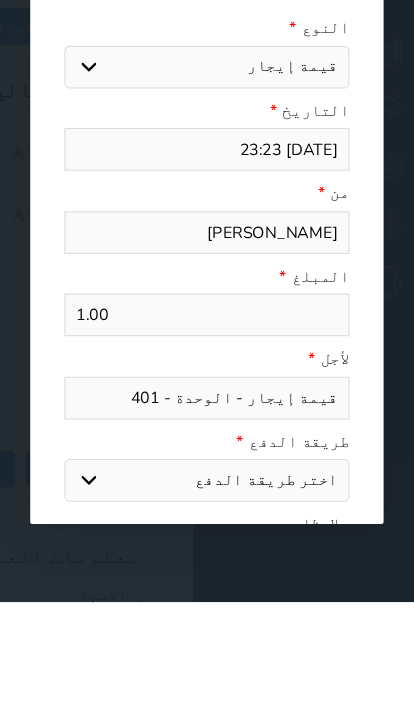 type on "15.00" 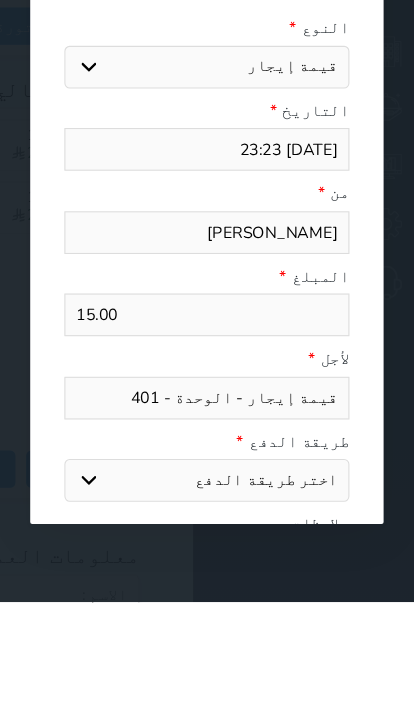 select 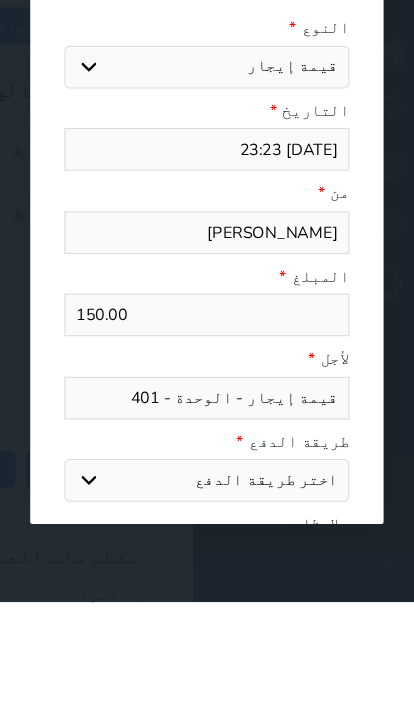 type on "150.00" 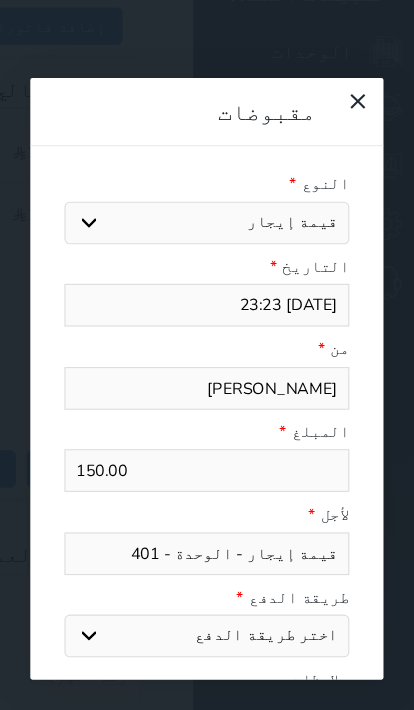select on "mada" 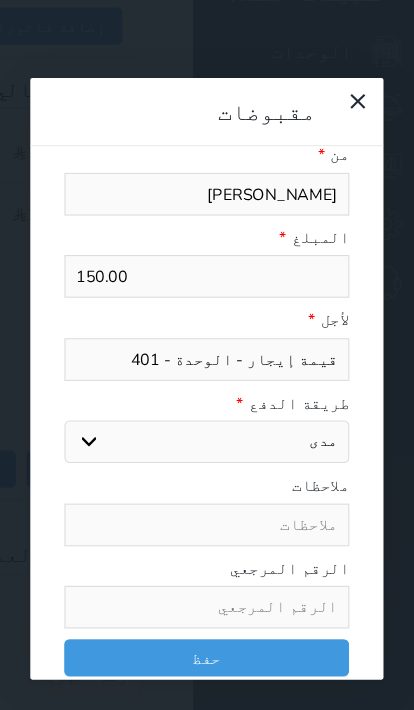 scroll, scrollTop: 181, scrollLeft: 0, axis: vertical 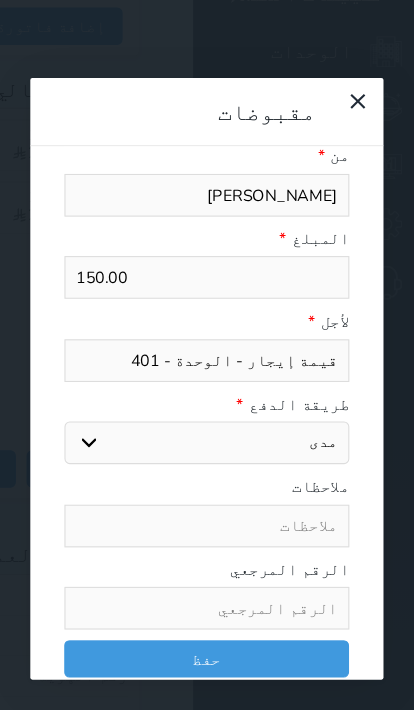 click on "حفظ" at bounding box center (206, 617) 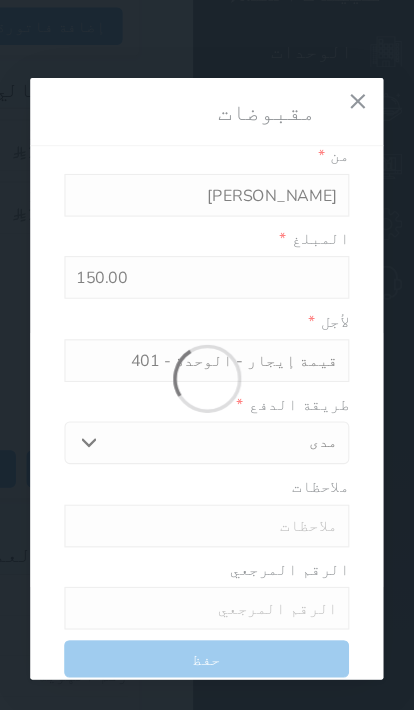 select 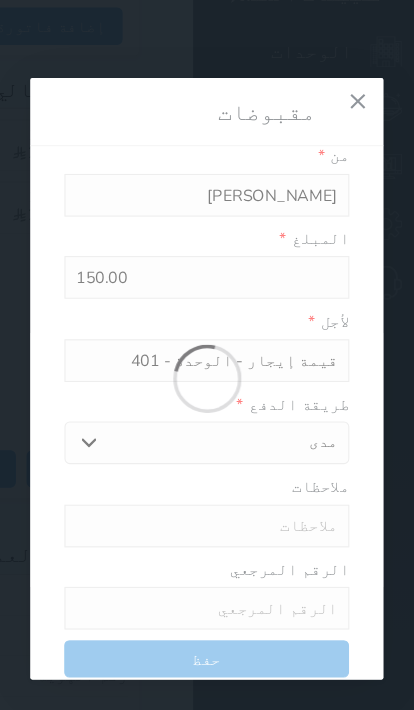 type 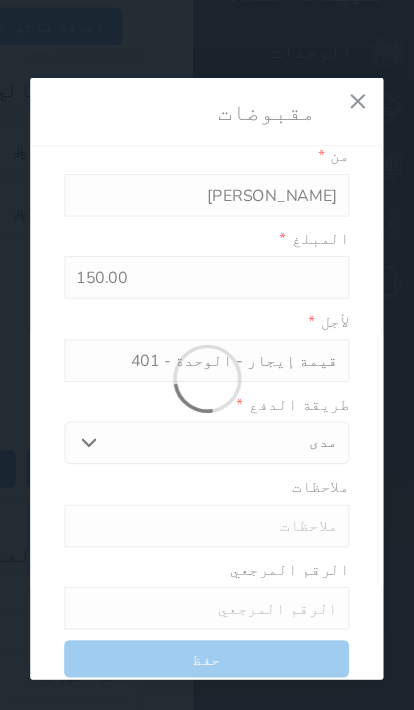 type on "0" 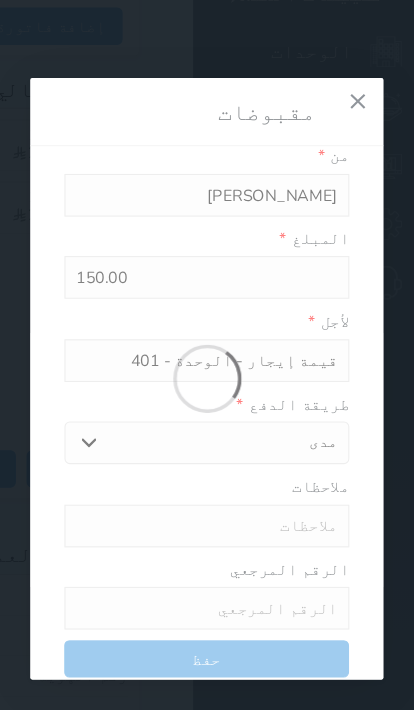 select 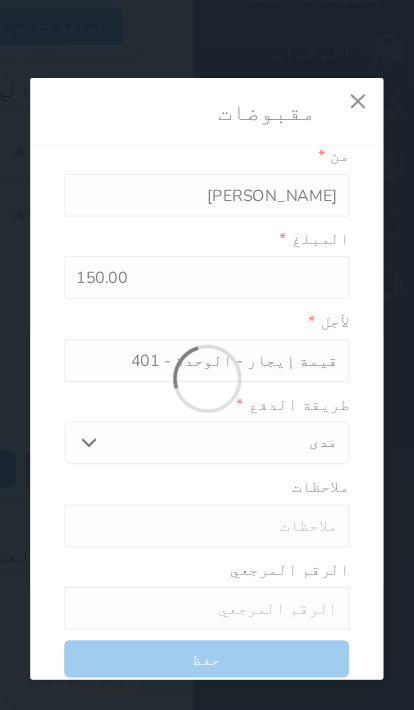 type on "0" 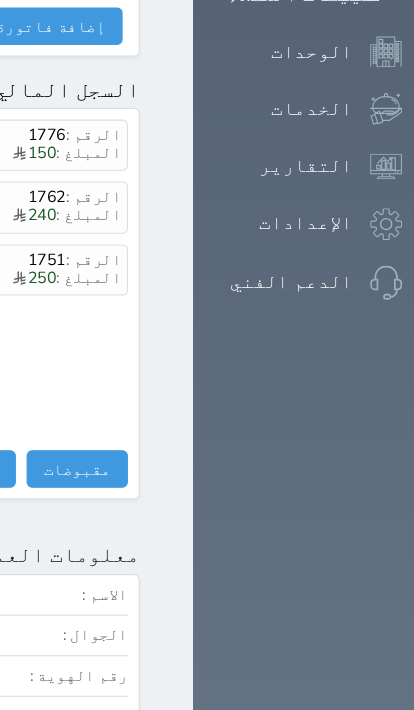 click on "مقبوضات" at bounding box center [85, 439] 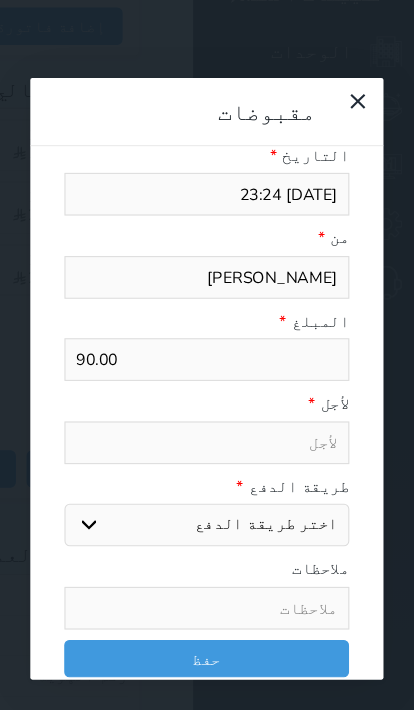 select 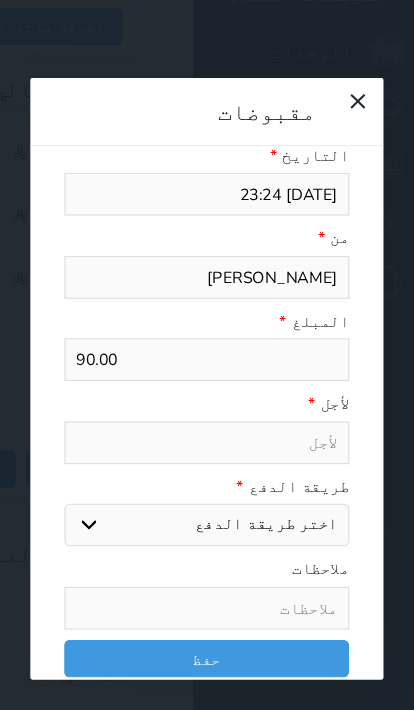 select 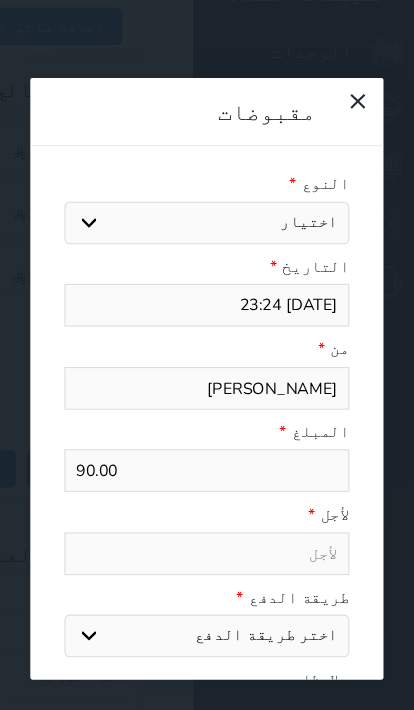 scroll, scrollTop: 0, scrollLeft: 0, axis: both 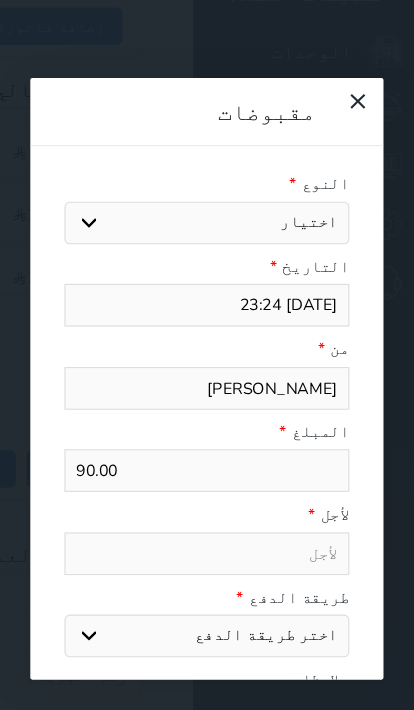 click on "اختيار   مقبوضات عامة قيمة إيجار فواتير تامين عربون لا ينطبق آخر مغسلة واي فاي - الإنترنت مواقف السيارات طعام الأغذية والمشروبات مشروبات المشروبات الباردة المشروبات الساخنة الإفطار غداء عشاء مخبز و كعك حمام سباحة الصالة الرياضية سبا و خدمات الجمال اختيار وإسقاط (خدمات النقل) ميني بار كابل - تلفزيون سرير إضافي تصفيف الشعر التسوق خدمات الجولات السياحية المنظمة خدمات الدليل السياحي" at bounding box center (206, 209) 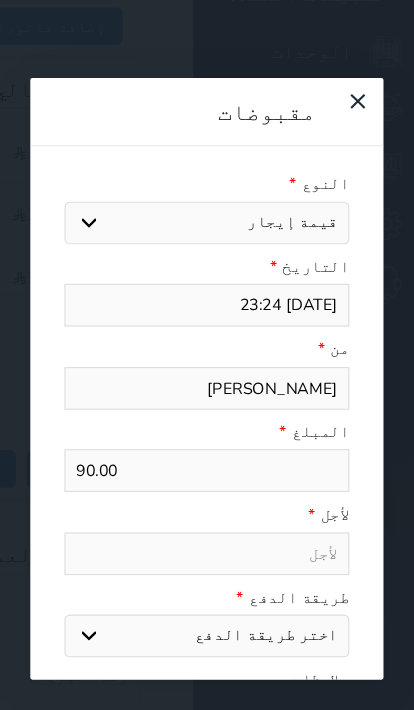 select 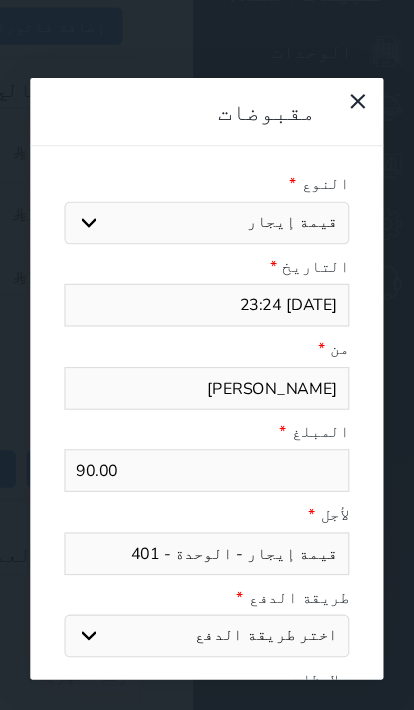 click on "اختر طريقة الدفع   دفع نقدى   تحويل بنكى   مدى   بطاقة ائتمان   آجل" at bounding box center (206, 596) 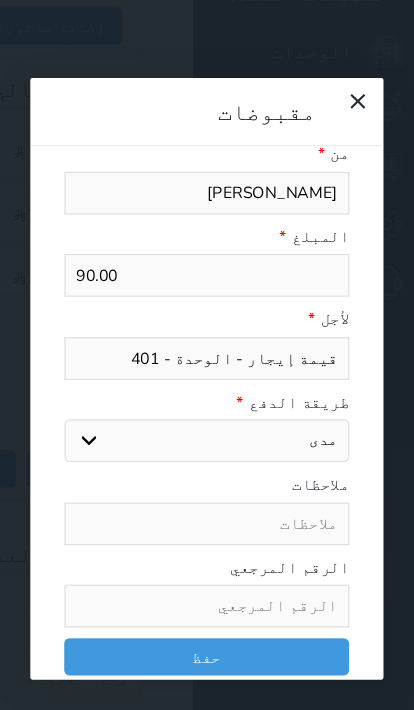 scroll, scrollTop: 181, scrollLeft: 0, axis: vertical 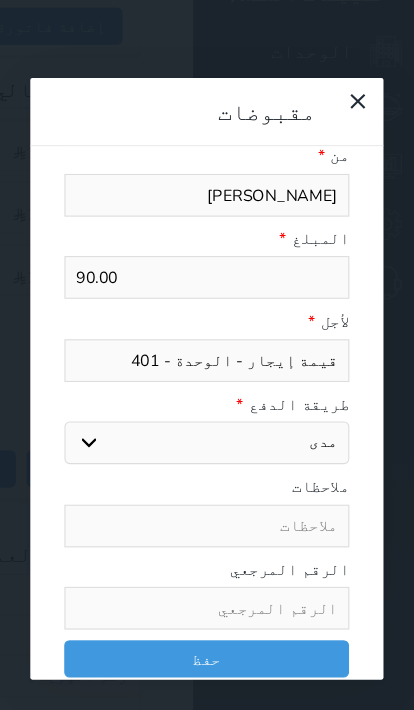 click on "حفظ" at bounding box center [206, 617] 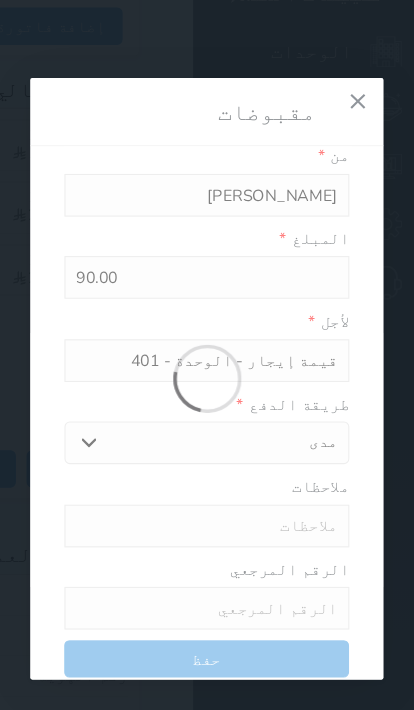 select 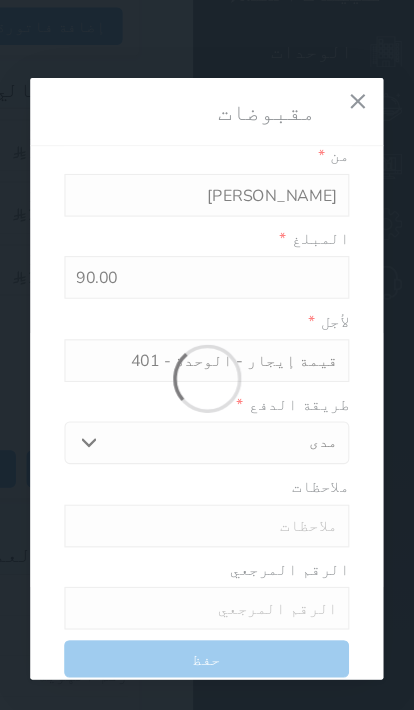 type 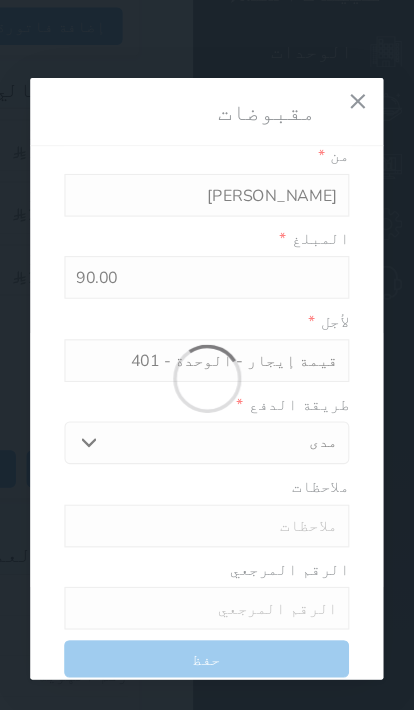type on "0" 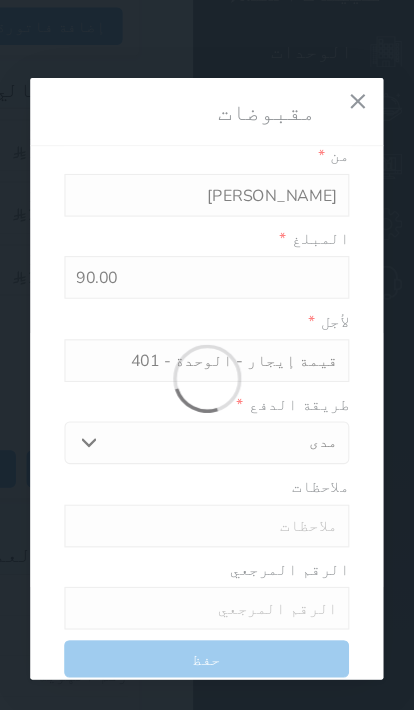 select 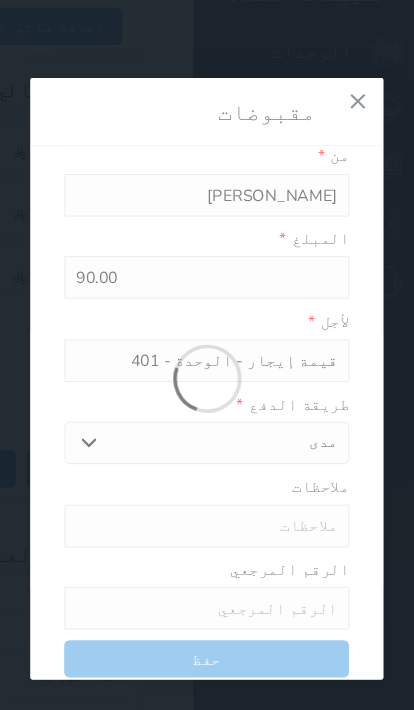 type on "0" 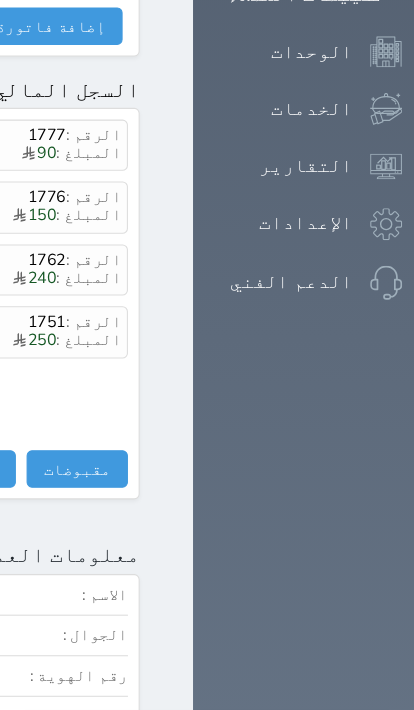 click at bounding box center [170, -1314] 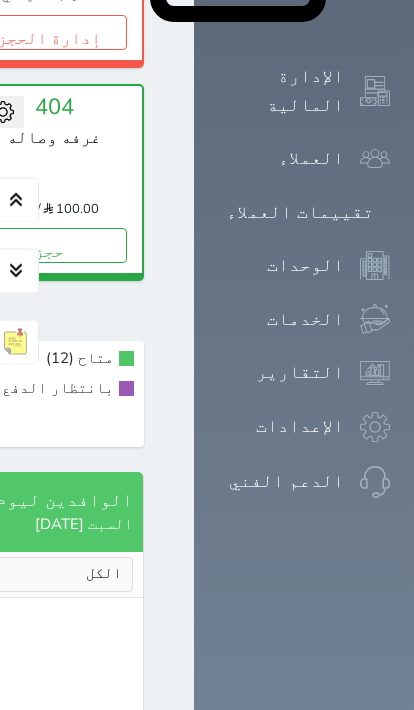 scroll, scrollTop: 1132, scrollLeft: 0, axis: vertical 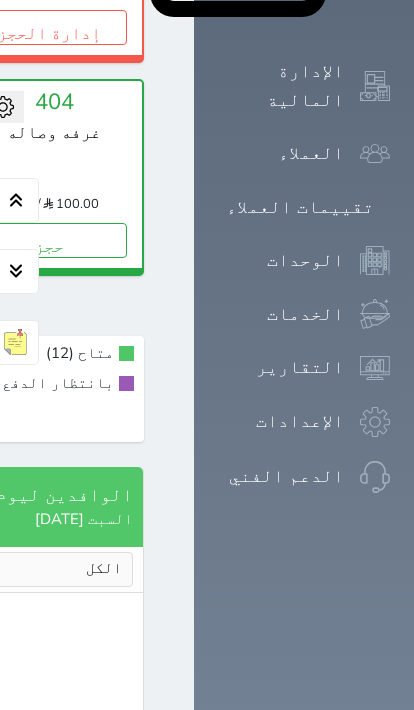 click 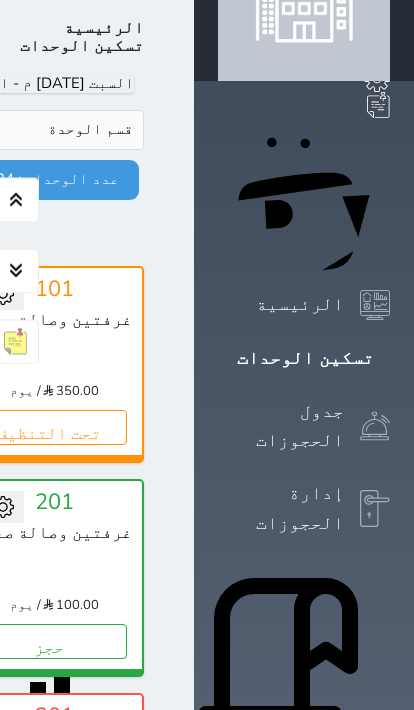 scroll, scrollTop: 89, scrollLeft: 0, axis: vertical 